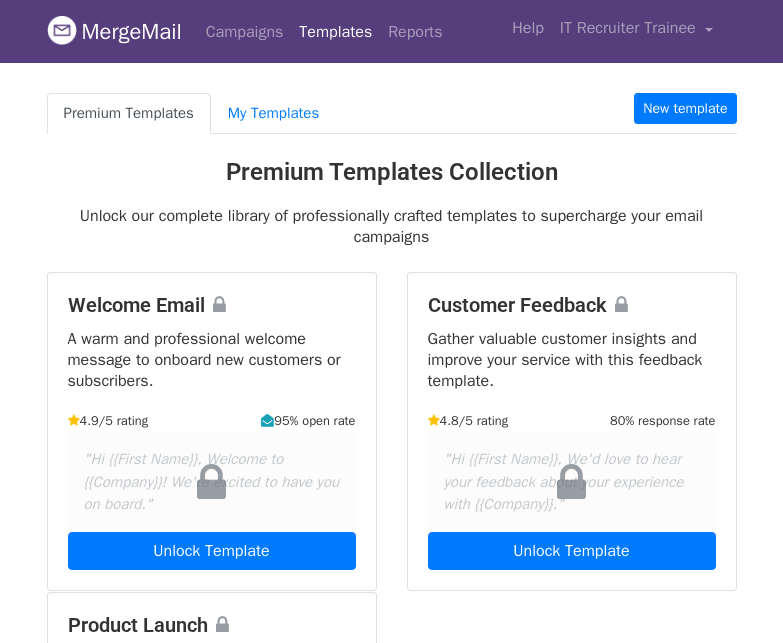 scroll, scrollTop: 0, scrollLeft: 0, axis: both 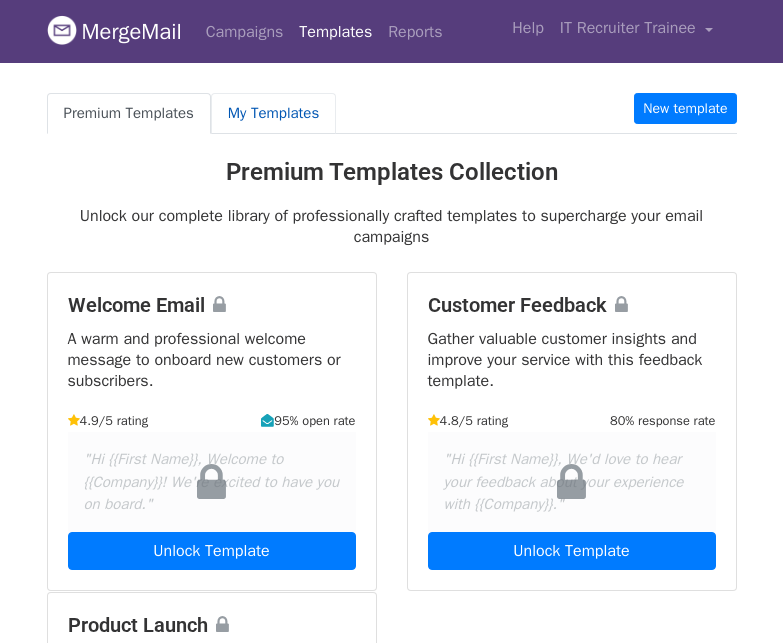 click on "My Templates" at bounding box center (273, 113) 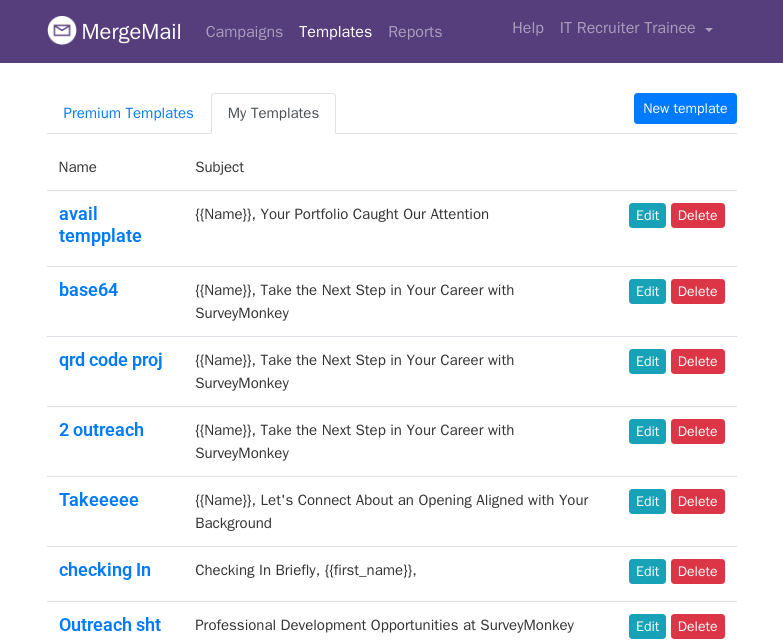 scroll, scrollTop: 0, scrollLeft: 0, axis: both 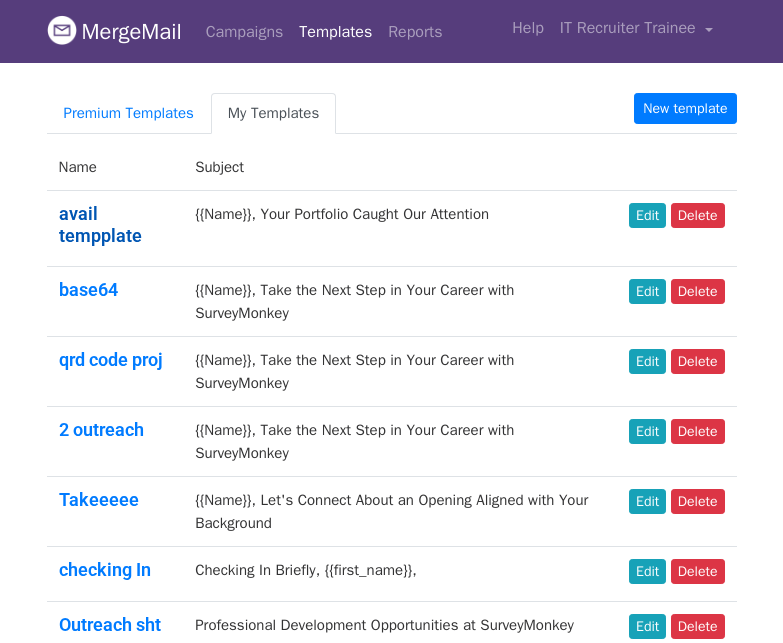 click on "avail tempplate" at bounding box center [100, 224] 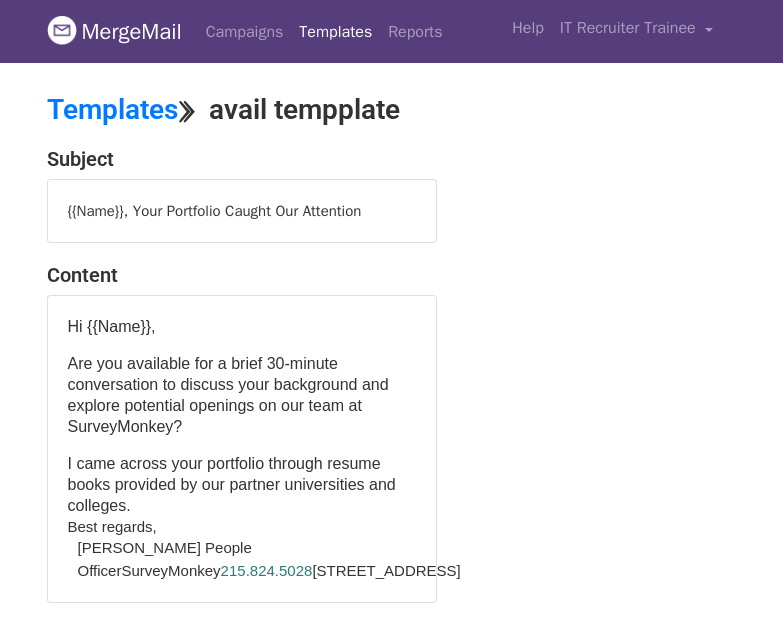 scroll, scrollTop: 0, scrollLeft: 0, axis: both 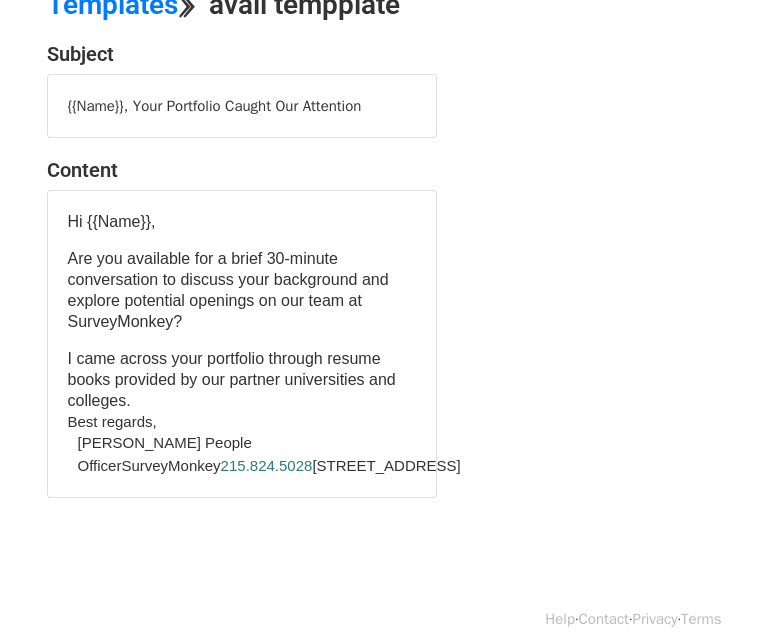 click on "Hi {{Name}},
Are you available for a brief 30-minute conversation to discuss your background and explore potential openings on our team at SurveyMonkey?
I came across your portfolio through resume books provided by our partner universities and colleges.
Best regards,
Becky CantieriChief People OfficerSurveyMonkey 215.824.5028 910 Park Pl Ste 300 | San Mateo, CA 94403" at bounding box center (242, 344) 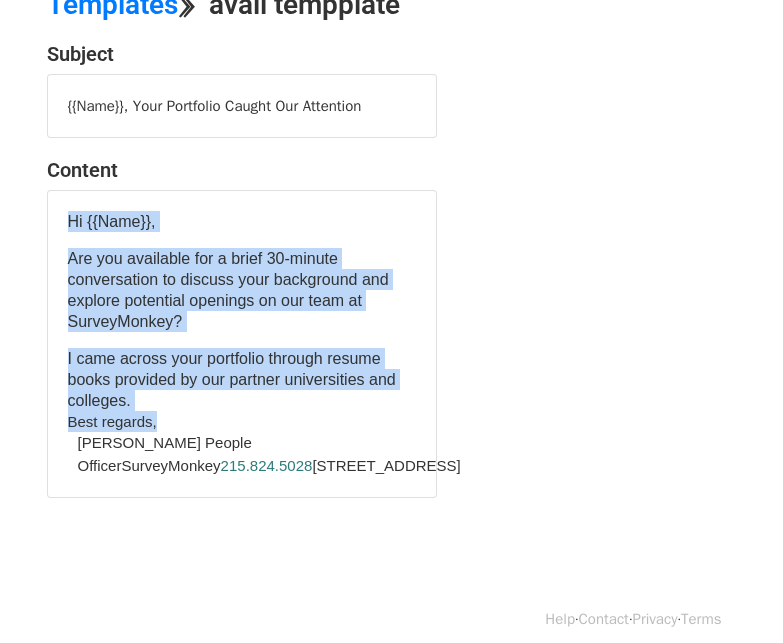 drag, startPoint x: 66, startPoint y: 217, endPoint x: 258, endPoint y: 529, distance: 366.3441 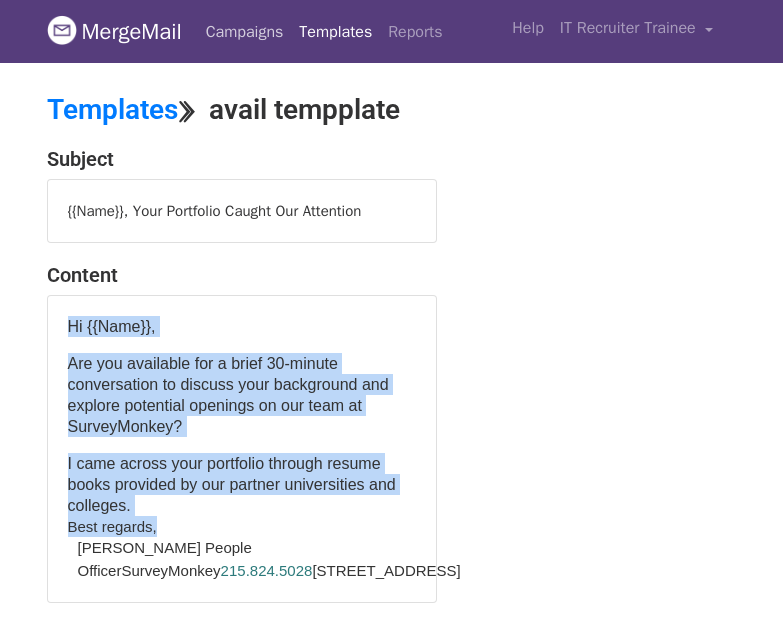click on "Campaigns" at bounding box center (245, 32) 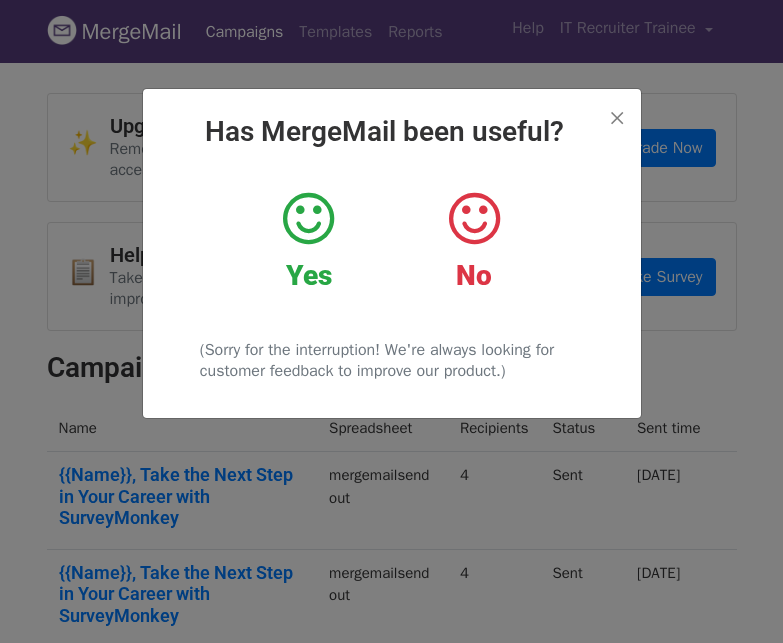 scroll, scrollTop: 0, scrollLeft: 0, axis: both 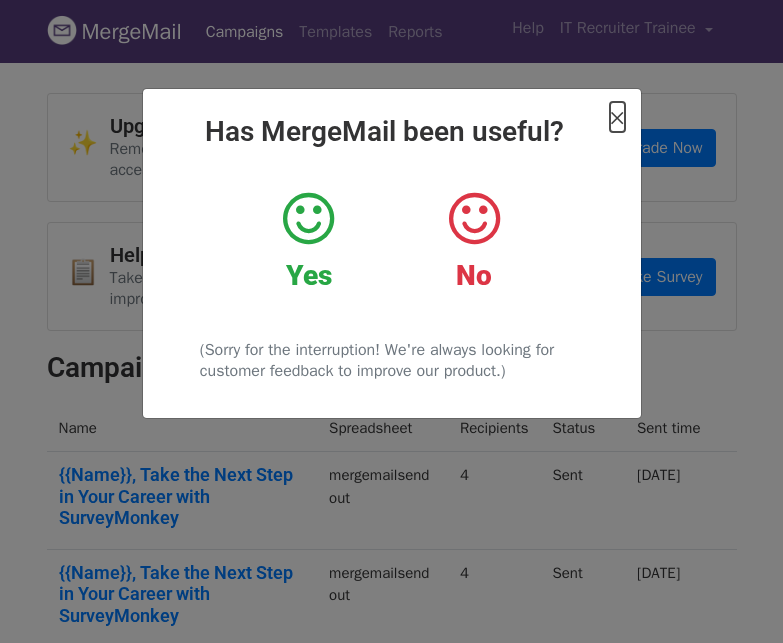 click on "×" at bounding box center (617, 117) 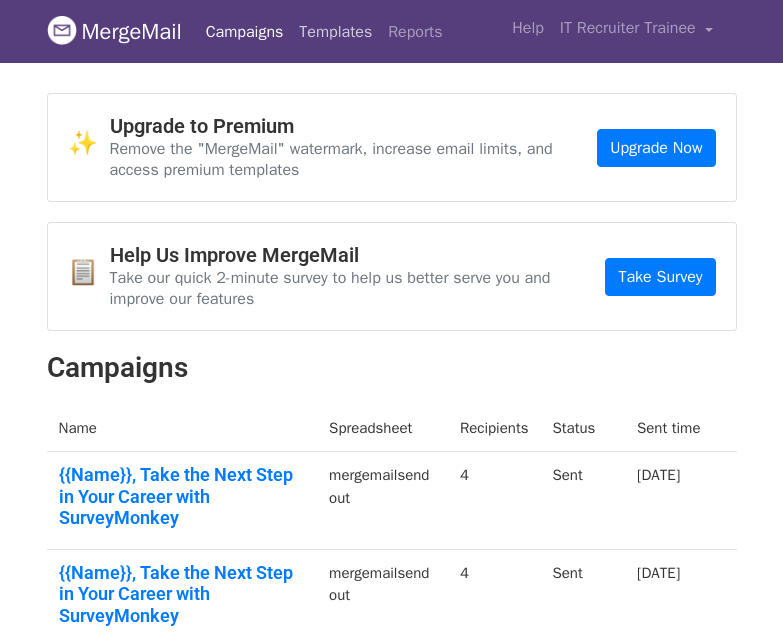 click on "Templates" at bounding box center (335, 32) 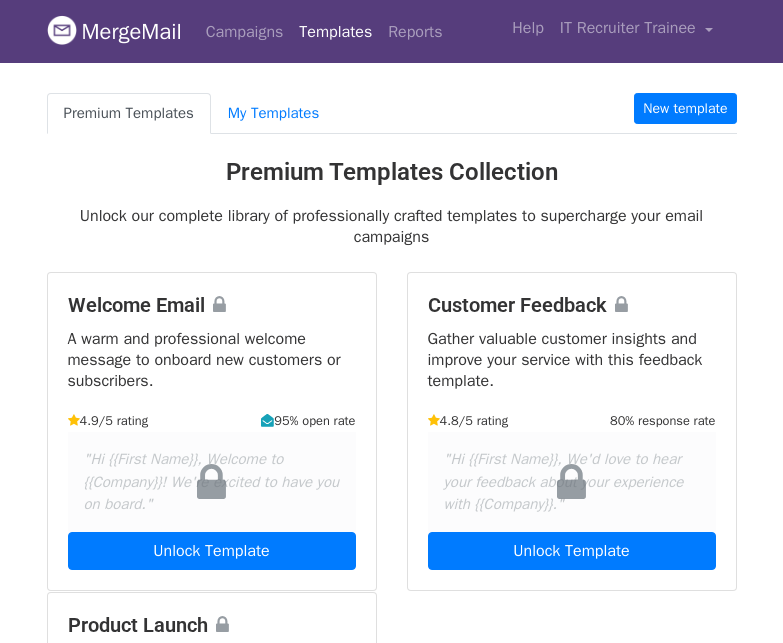 scroll, scrollTop: 0, scrollLeft: 0, axis: both 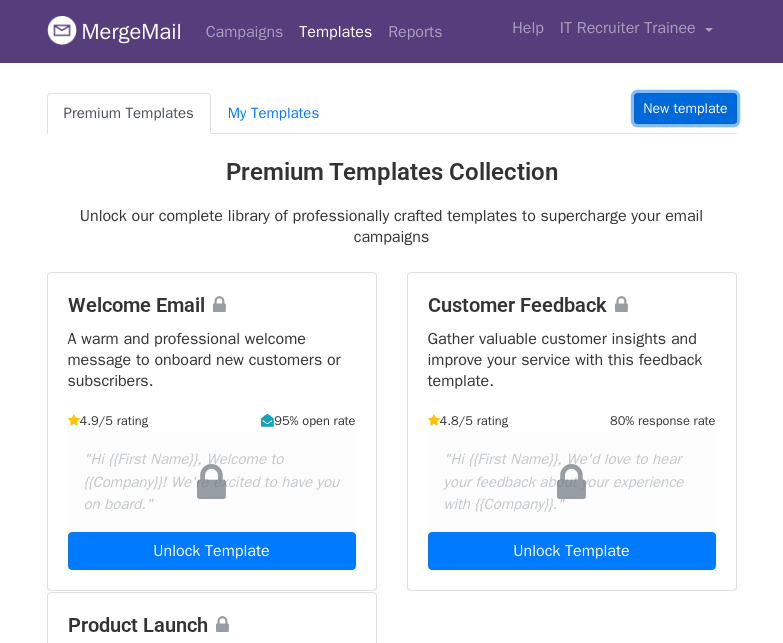 click on "New template" at bounding box center (685, 108) 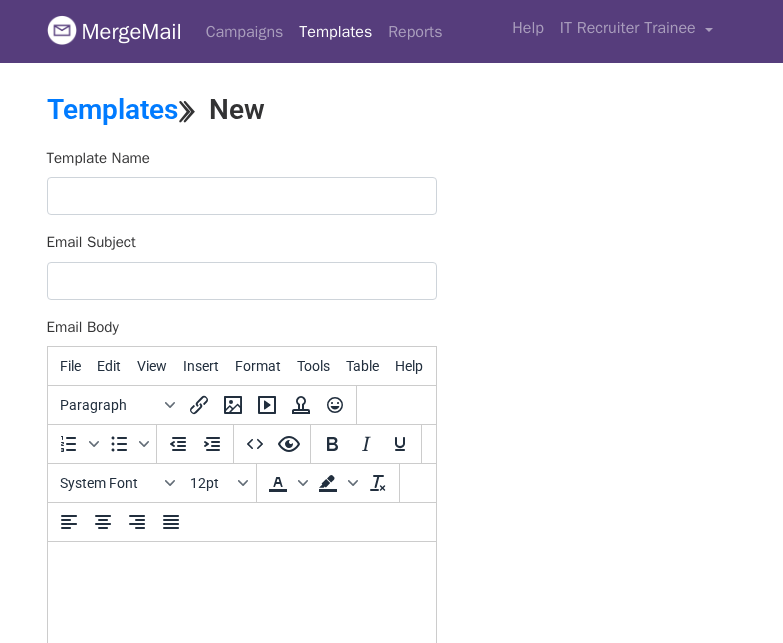 scroll, scrollTop: 0, scrollLeft: 0, axis: both 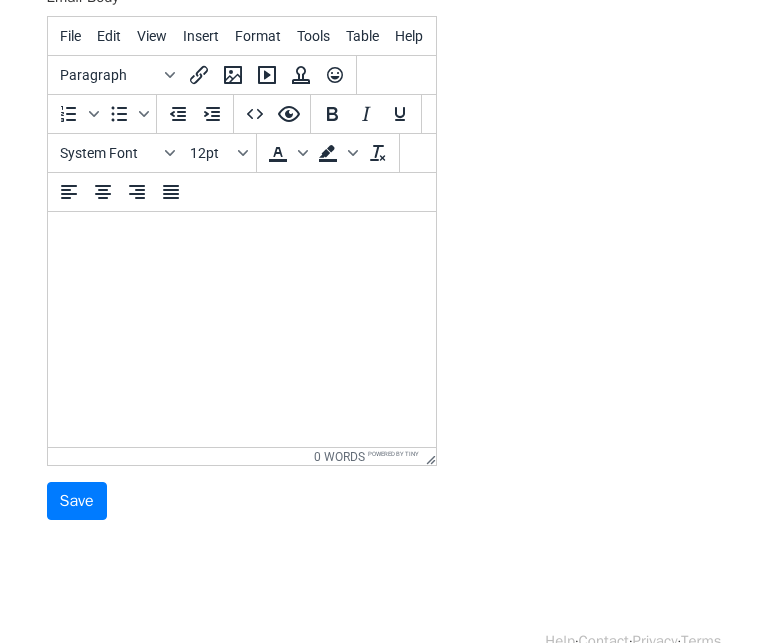 click at bounding box center (241, 239) 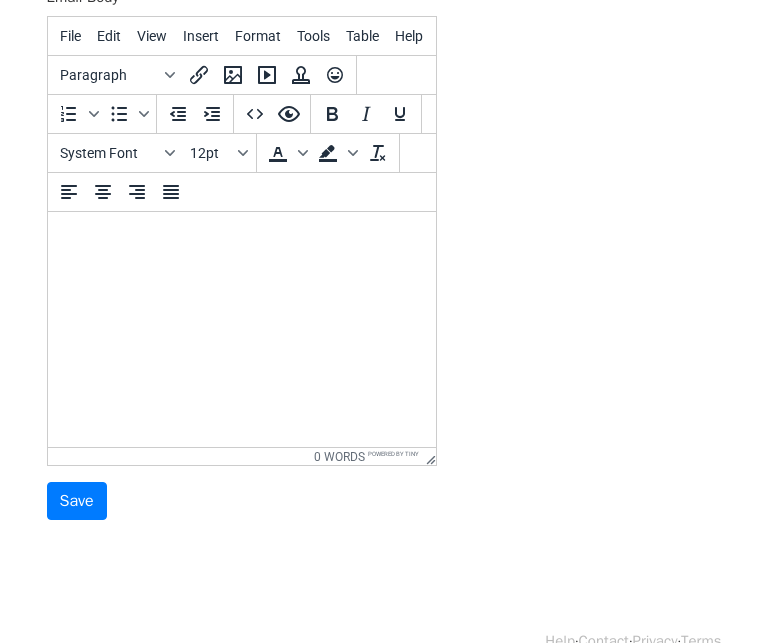click at bounding box center [241, 239] 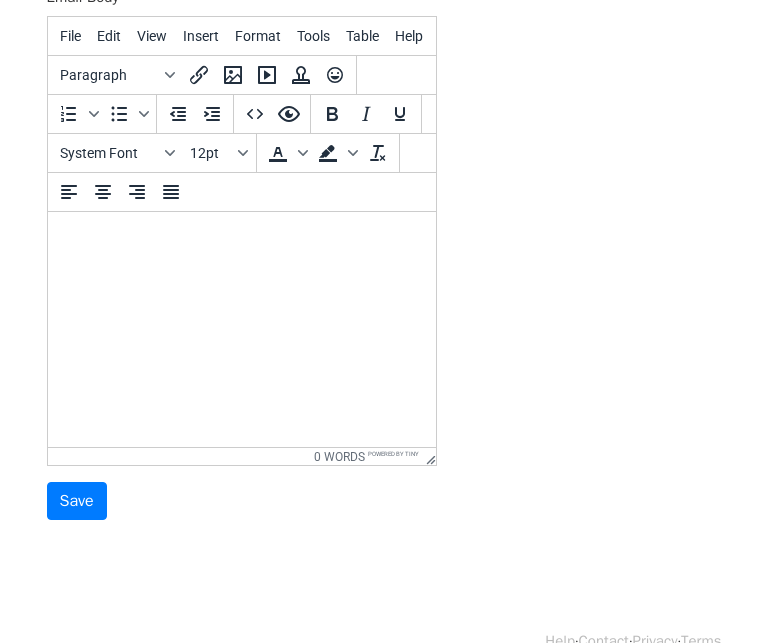 paste 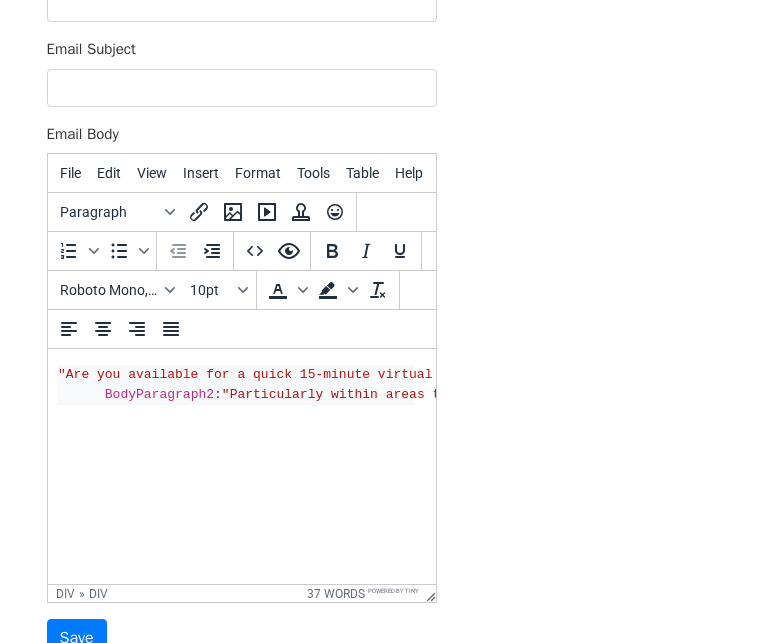scroll, scrollTop: 0, scrollLeft: 0, axis: both 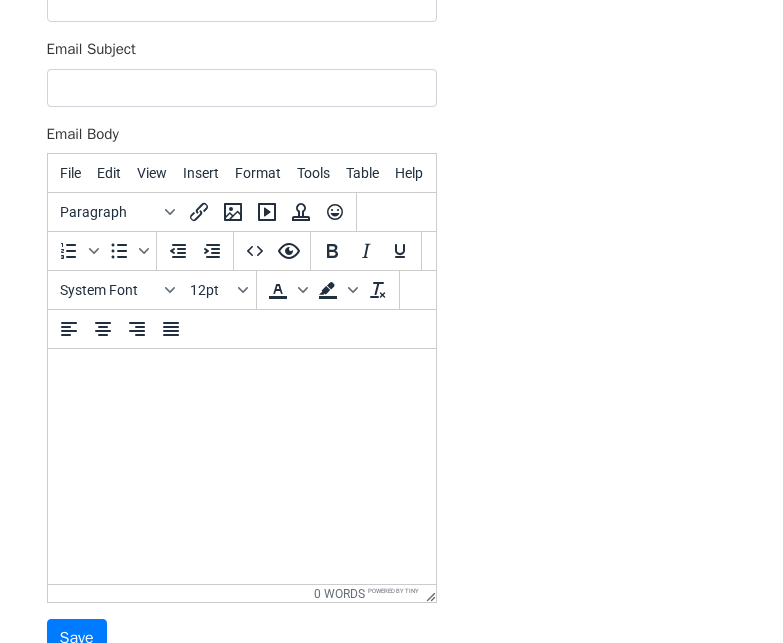 click at bounding box center (241, 376) 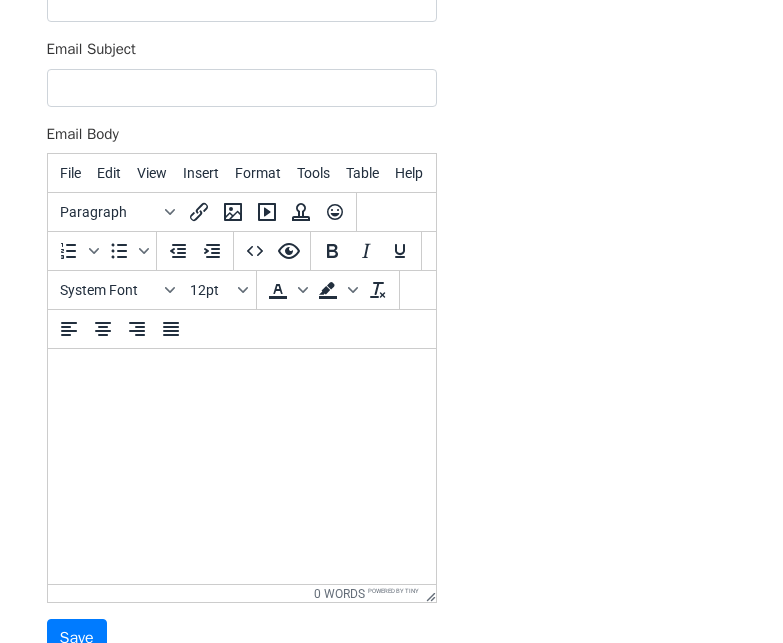 paste 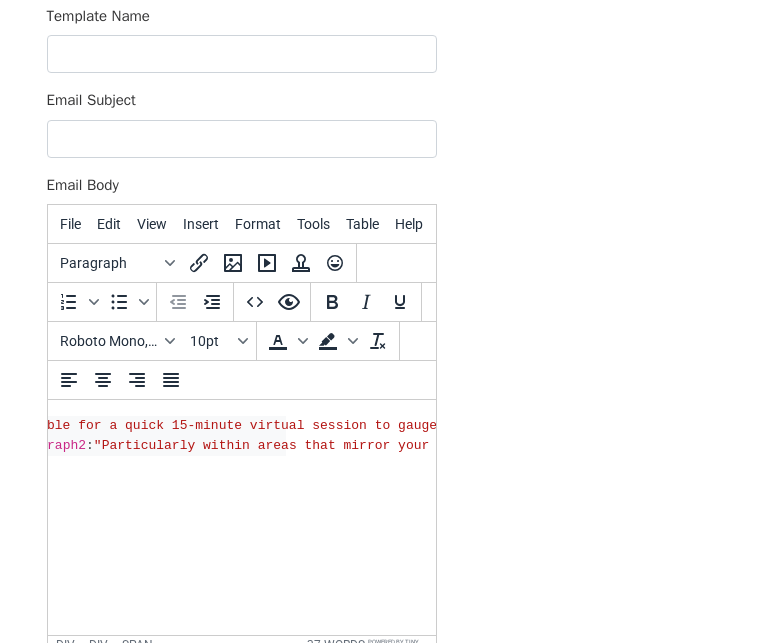 scroll, scrollTop: 0, scrollLeft: 117, axis: horizontal 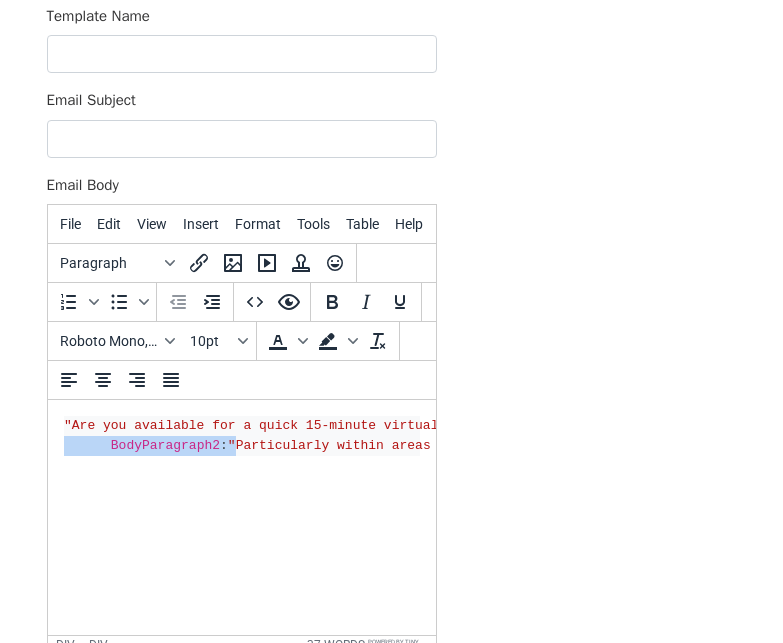 drag, startPoint x: 127, startPoint y: 445, endPoint x: 30, endPoint y: 447, distance: 97.020615 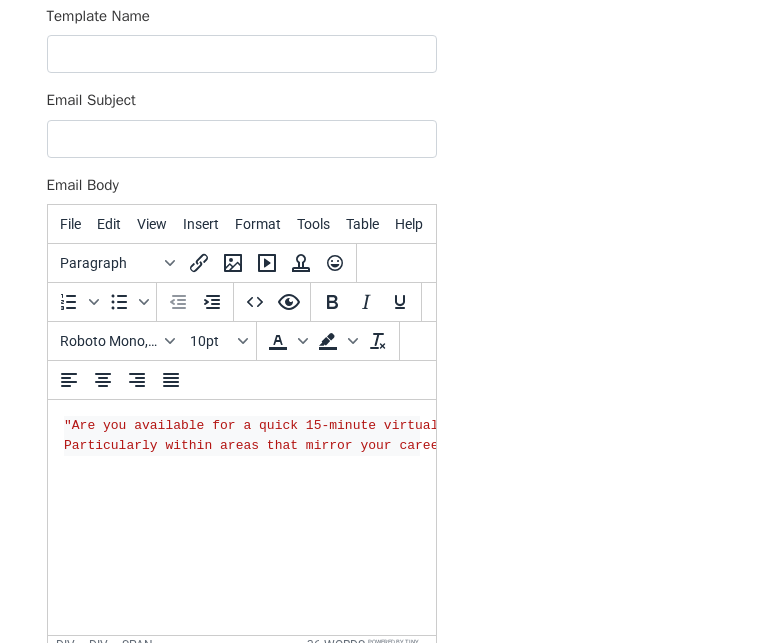 click on ""Are you available for a quick 15-minute virtual session to gauge how your background aligns with remote-first roles in product, operations, and administrative functions?"" at bounding box center [730, 425] 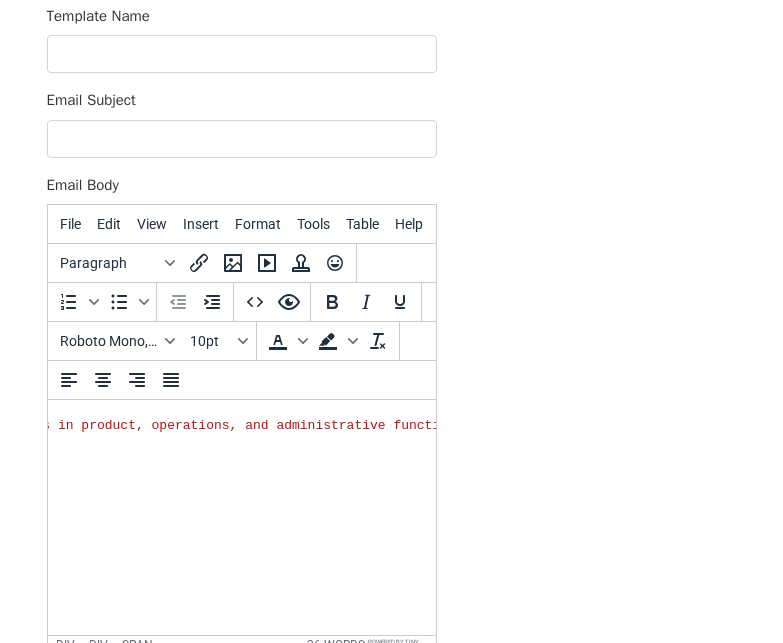 scroll, scrollTop: 0, scrollLeft: 966, axis: horizontal 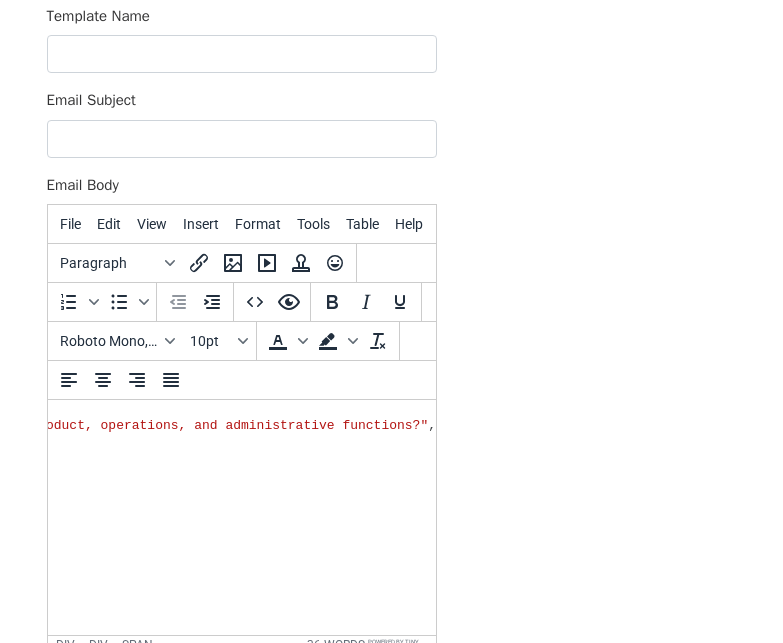 drag, startPoint x: 130, startPoint y: 481, endPoint x: 90, endPoint y: 454, distance: 48.259712 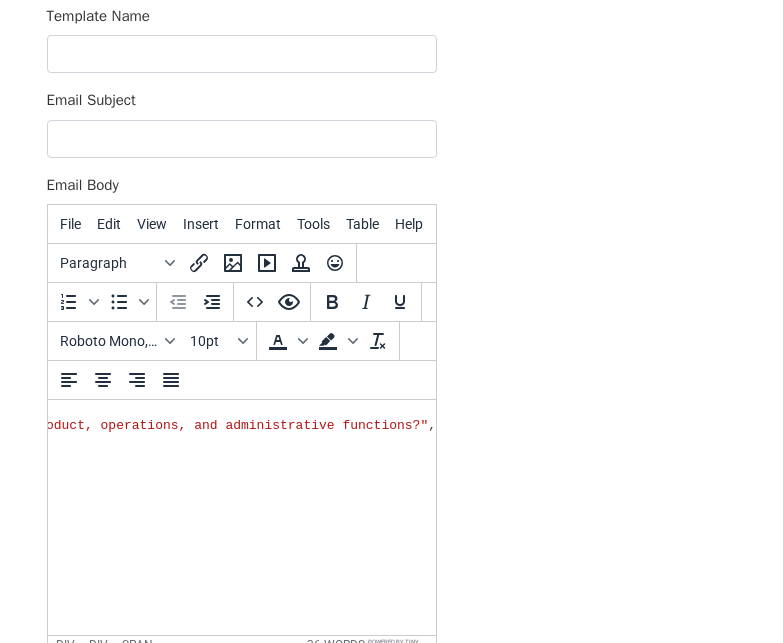 drag, startPoint x: 94, startPoint y: 494, endPoint x: 86, endPoint y: 401, distance: 93.34345 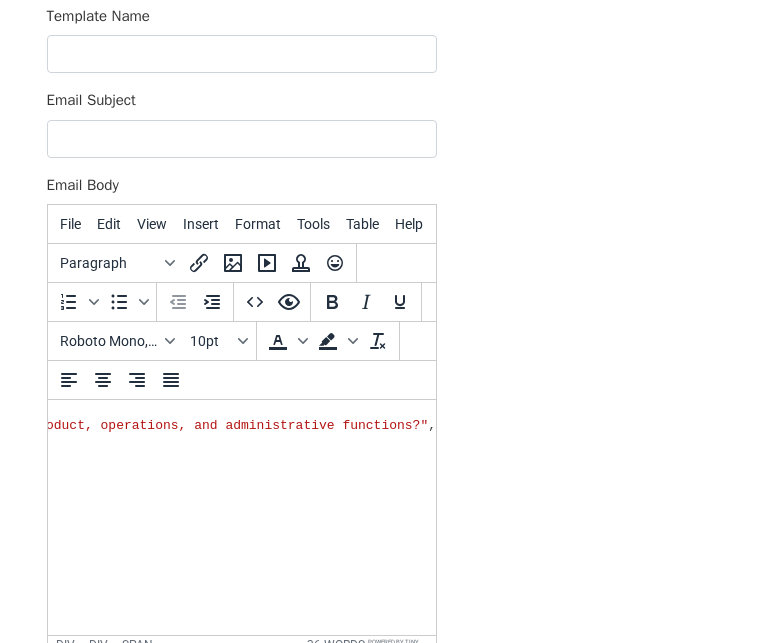 drag, startPoint x: 431, startPoint y: 445, endPoint x: 408, endPoint y: 433, distance: 25.942244 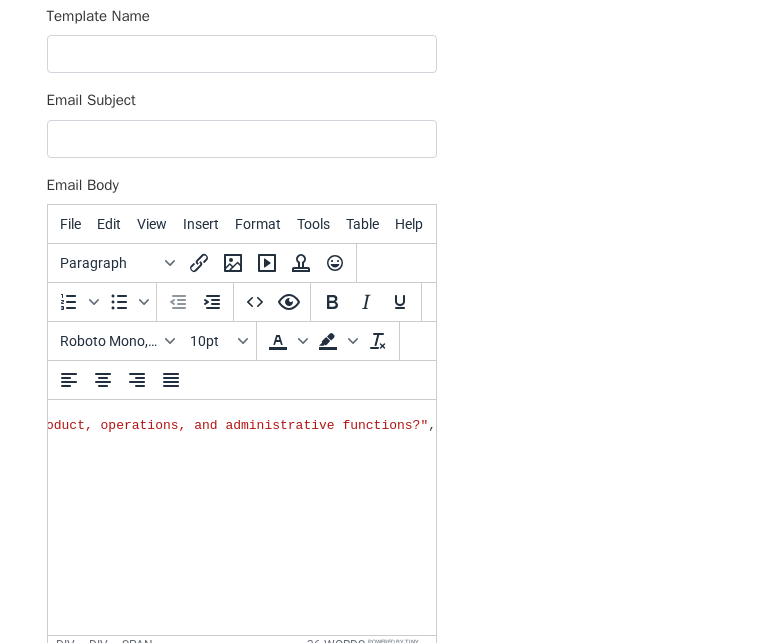 drag, startPoint x: 422, startPoint y: 450, endPoint x: 233, endPoint y: 395, distance: 196.84004 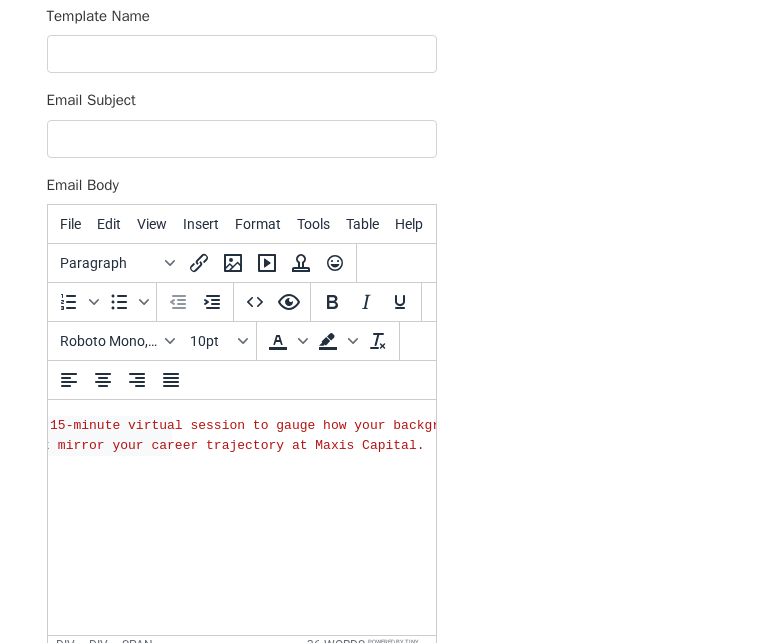 scroll, scrollTop: 0, scrollLeft: 95, axis: horizontal 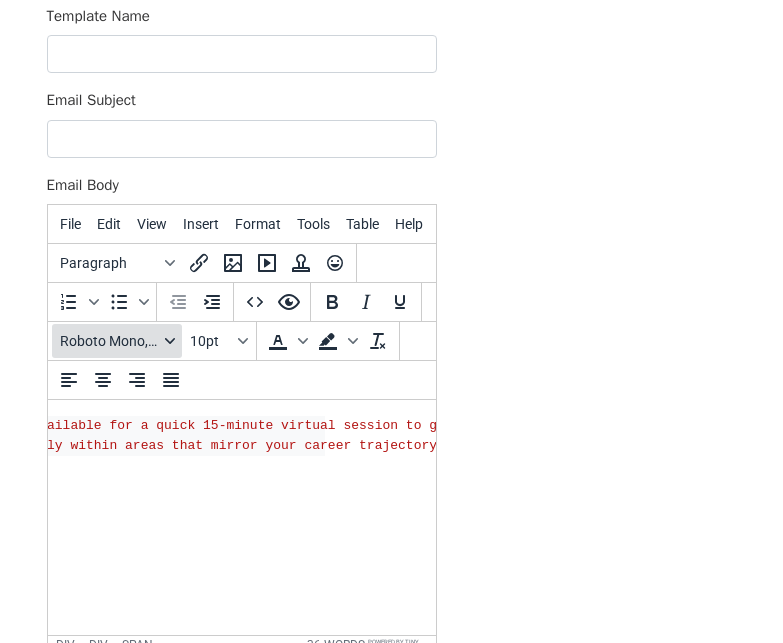 click on "Roboto Mono,Menlo,Monaco,Courier New,monospace" at bounding box center [109, 341] 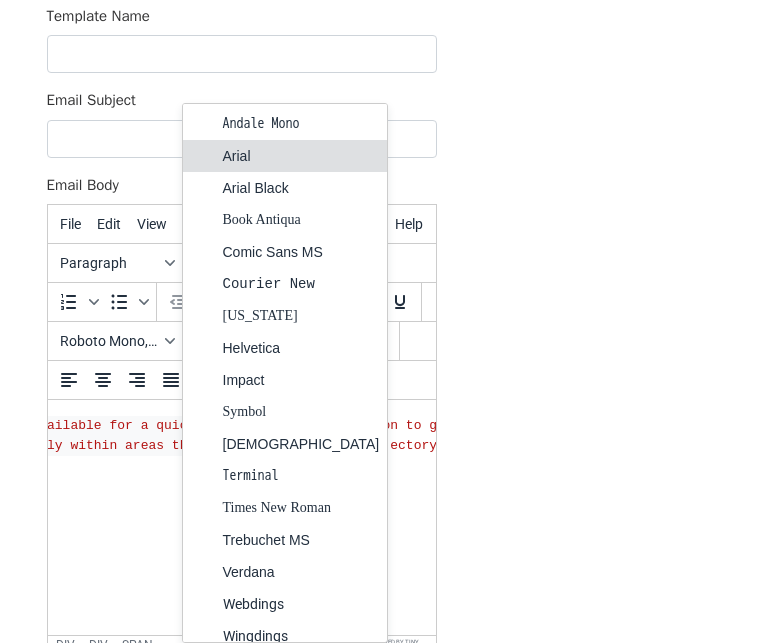 click on "Arial" at bounding box center [301, 156] 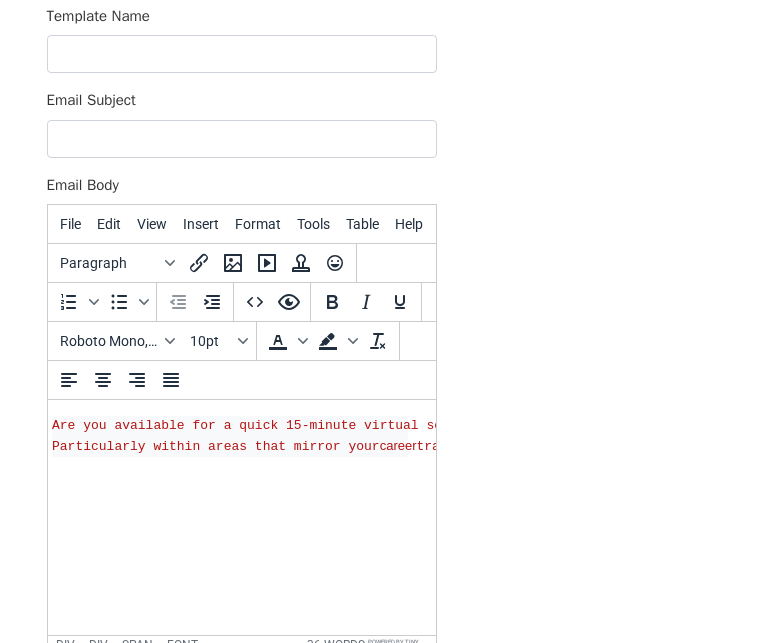 scroll, scrollTop: 0, scrollLeft: 0, axis: both 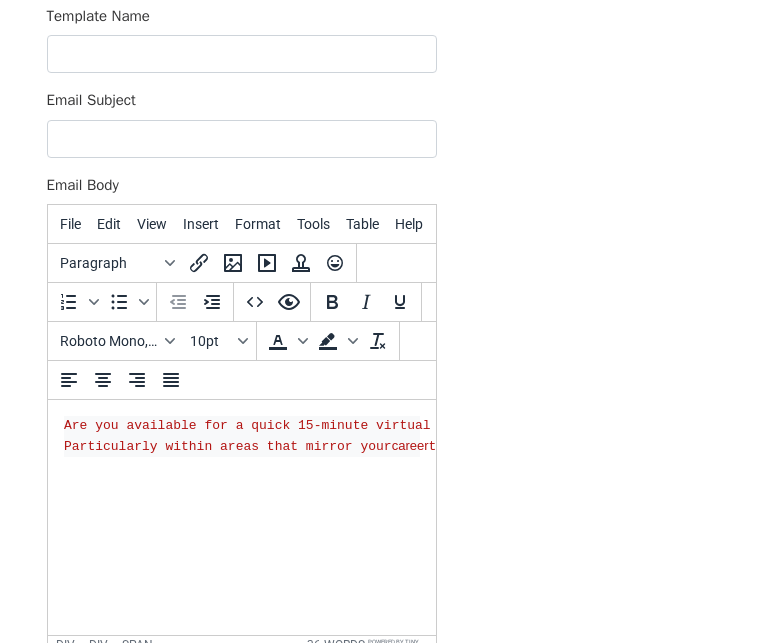 drag, startPoint x: 65, startPoint y: 422, endPoint x: 266, endPoint y: 541, distance: 233.5851 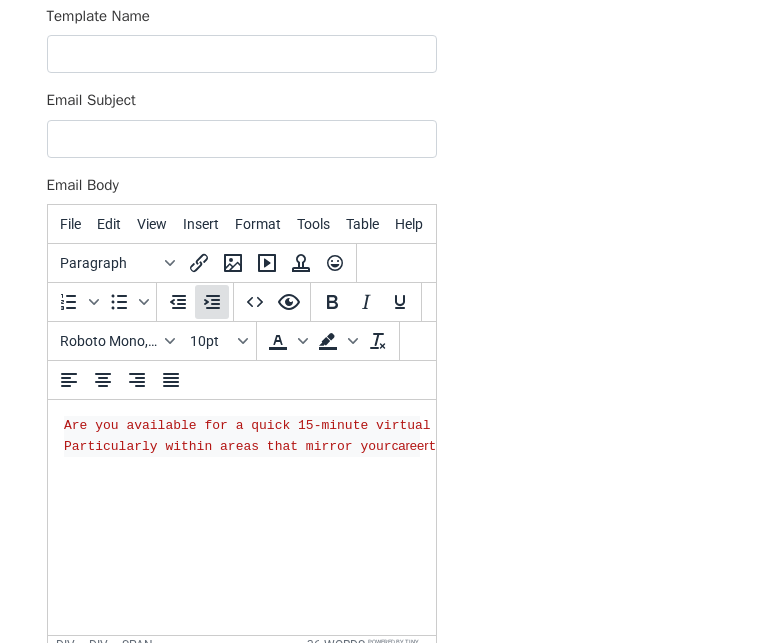 click 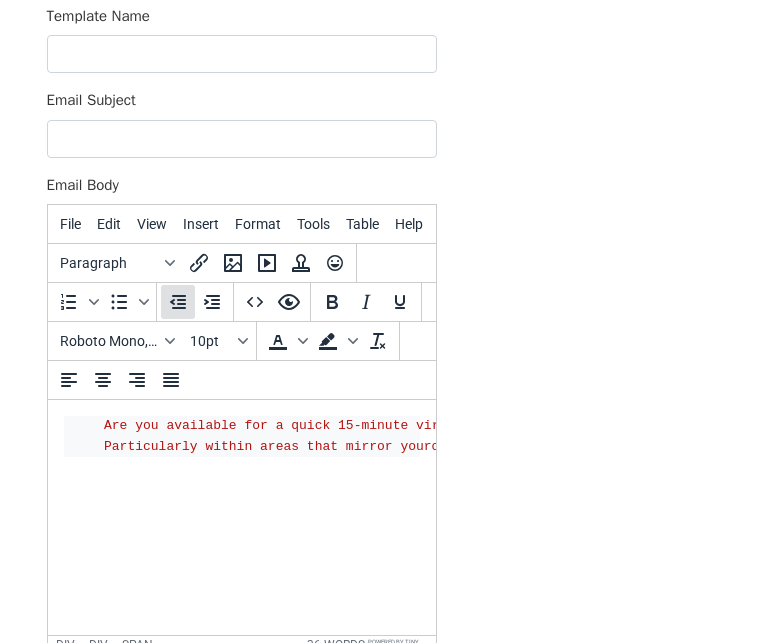 click 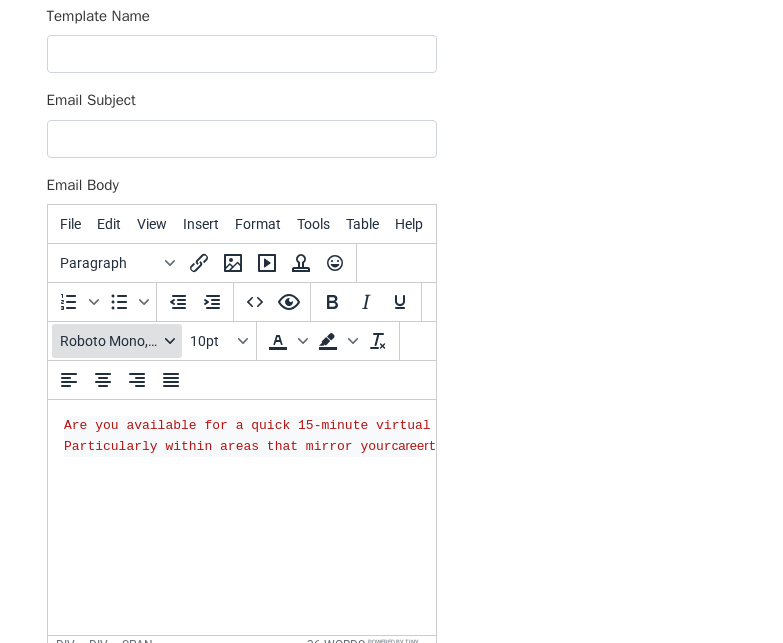 click 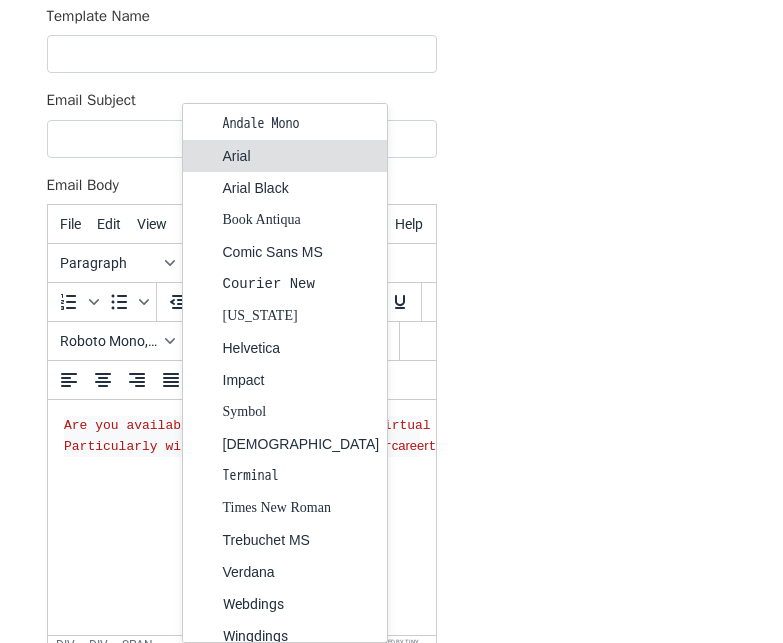 click on "Arial" at bounding box center (301, 156) 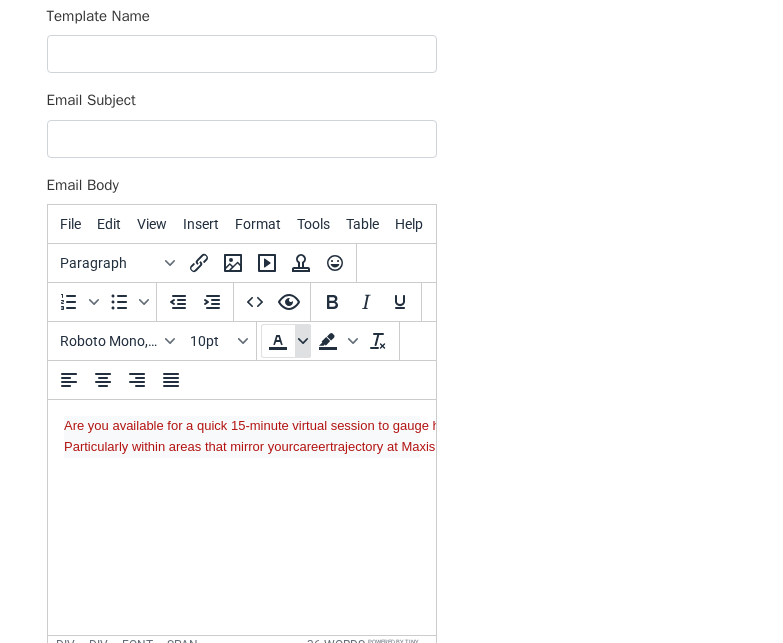 click at bounding box center [303, 341] 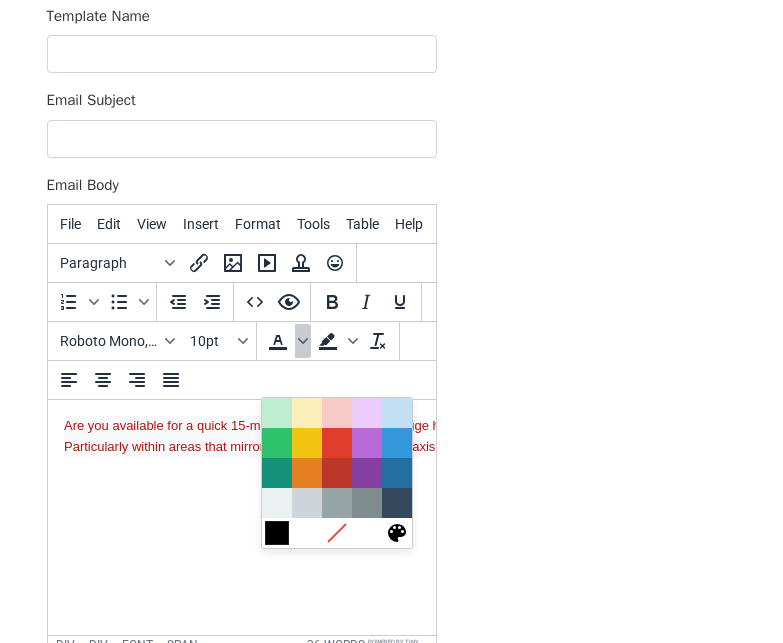click at bounding box center (277, 533) 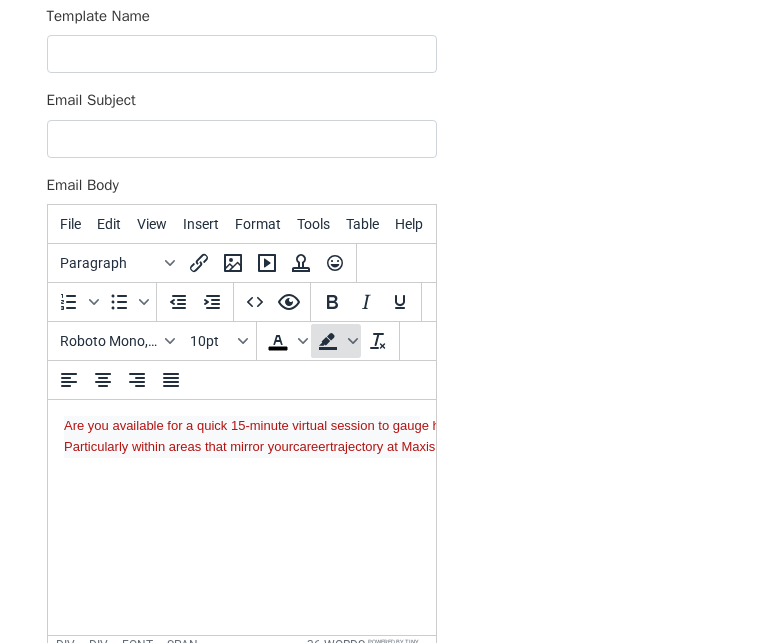 click 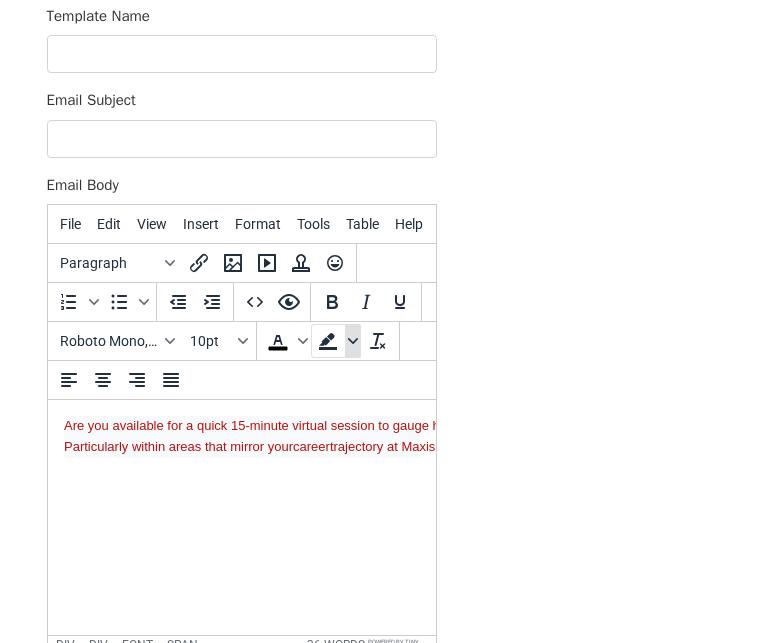 click 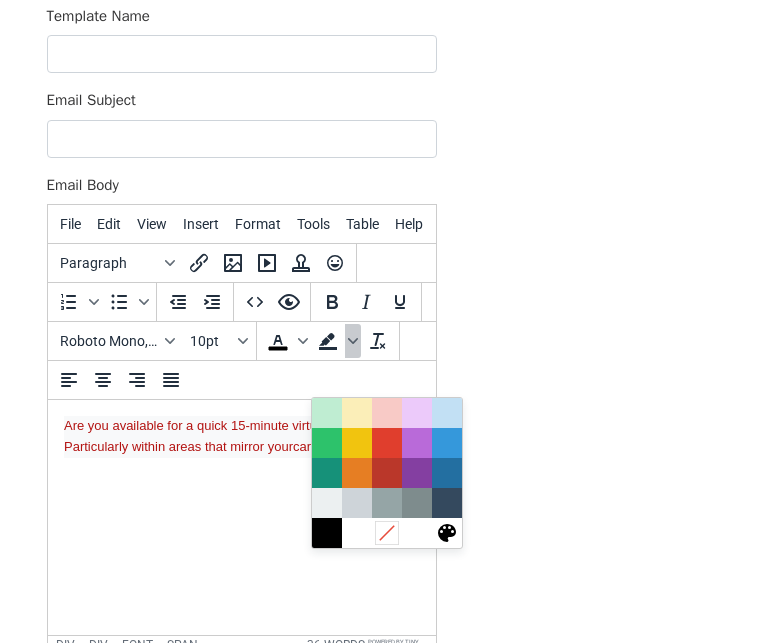 click 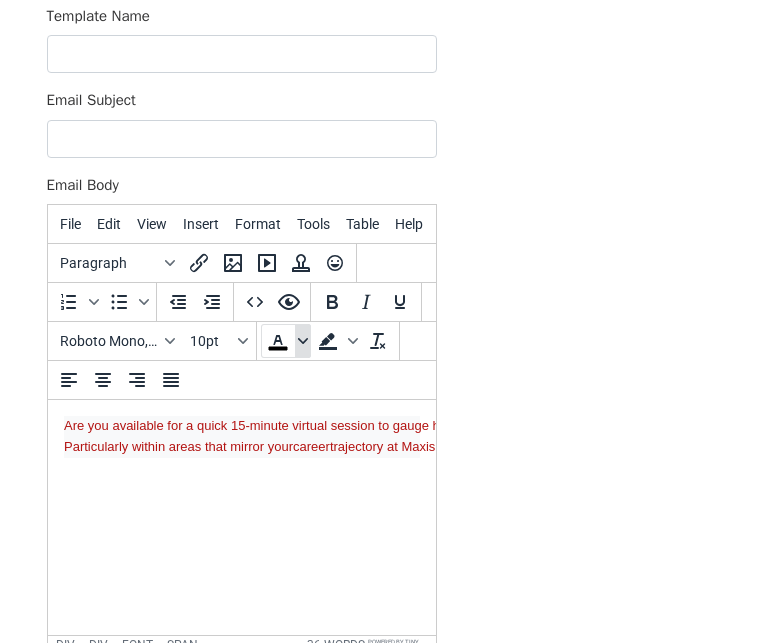 click 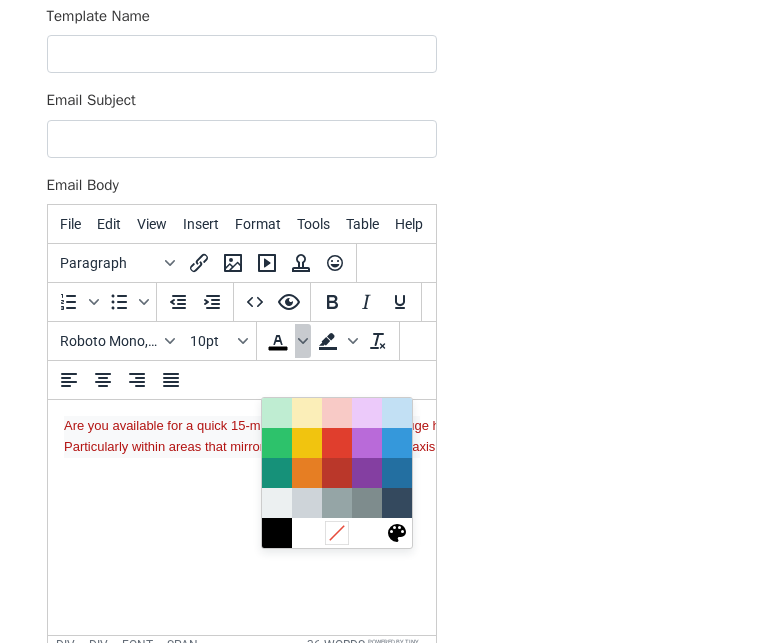 click 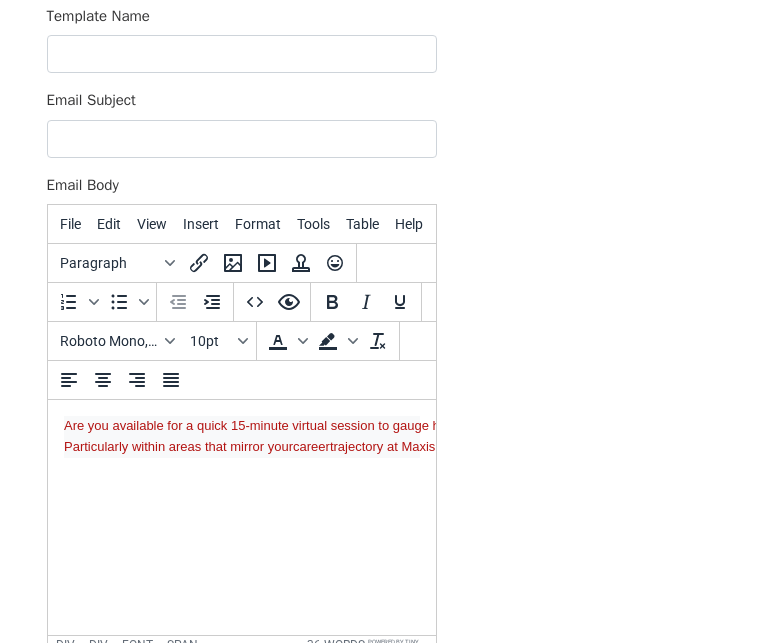 click on "Are you available for a quick 15-minute virtual session to gauge how your background aligns with remote-first roles in product, operations, and administrative functions?" , Particularly within areas that mirror your  career  trajectory at Maxis Capital." at bounding box center (241, 437) 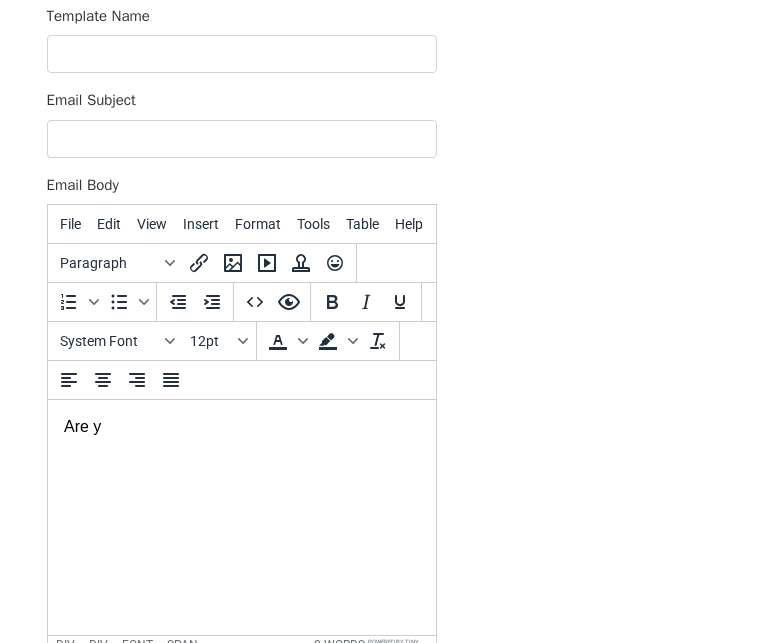 click on "Are y" at bounding box center (241, 427) 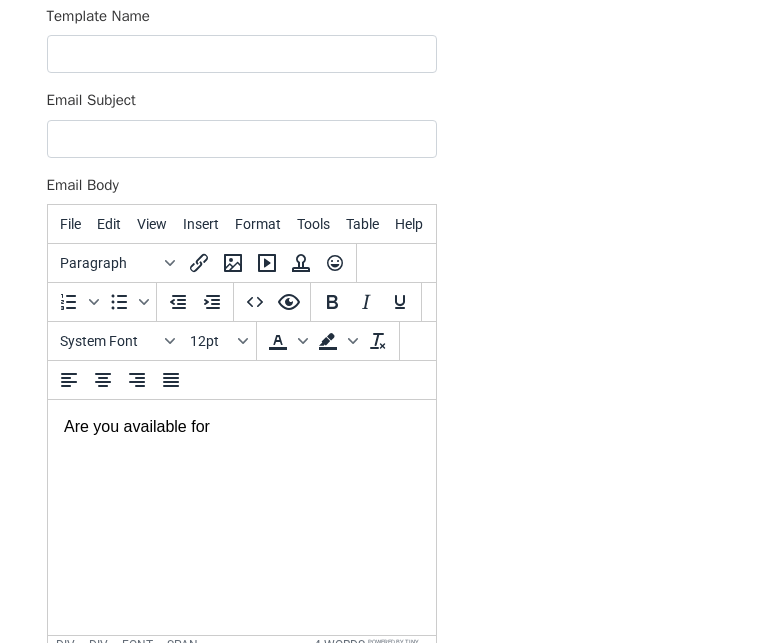 click on "Are you available for" at bounding box center (241, 427) 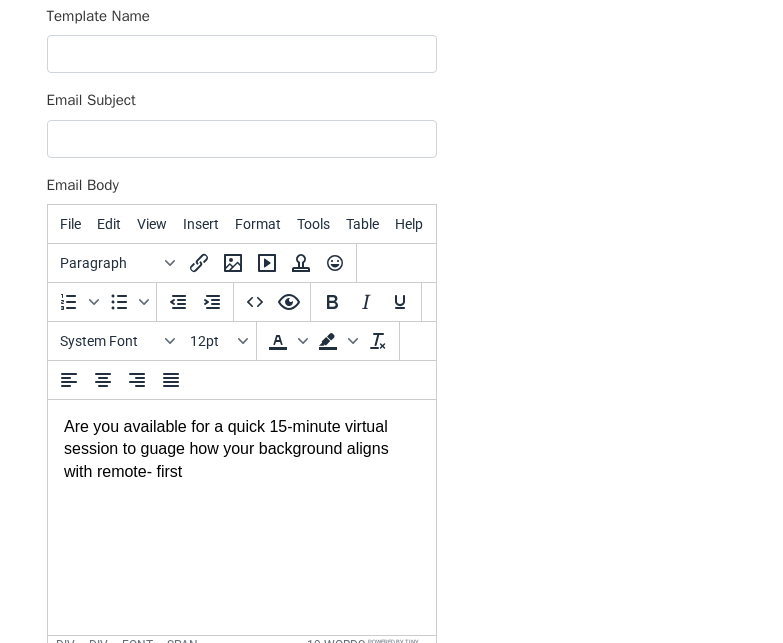 click on "first" at bounding box center (0, 0) 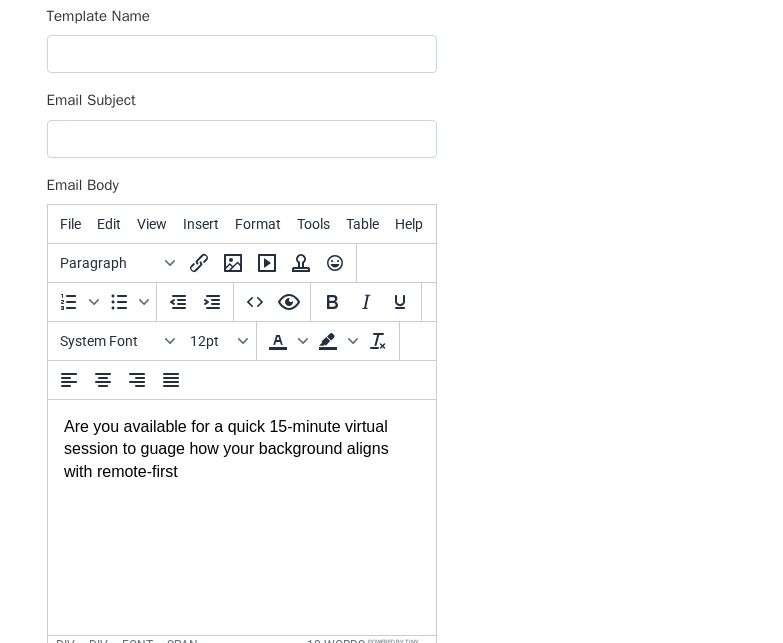click on "gauge" at bounding box center (0, 0) 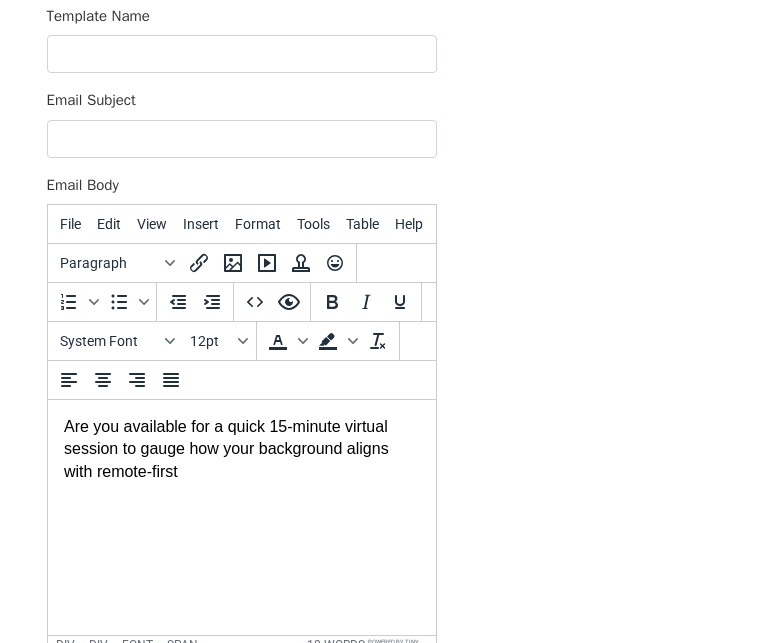 click on "Are you available for a quick 15-minute virtual session to gauge how your background aligns with remote-first" at bounding box center (241, 449) 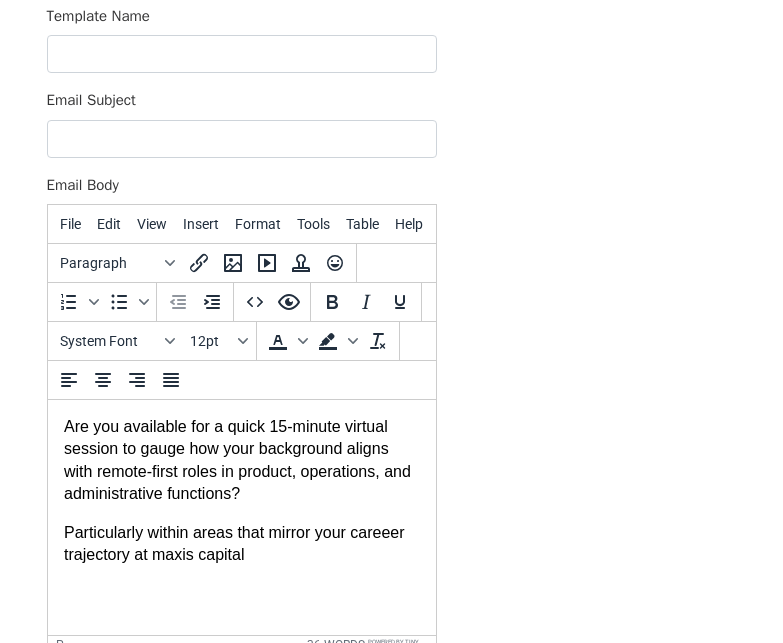 click on "career" at bounding box center [0, 0] 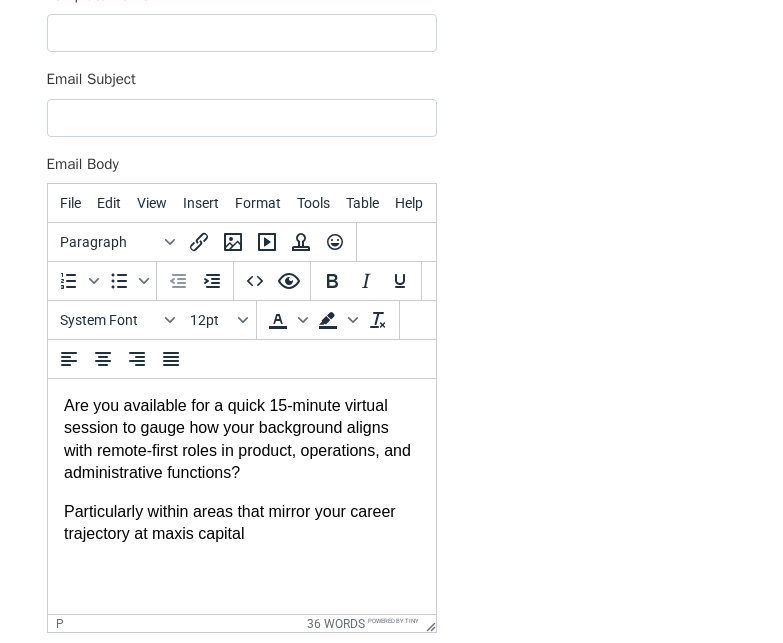 scroll, scrollTop: 368, scrollLeft: 0, axis: vertical 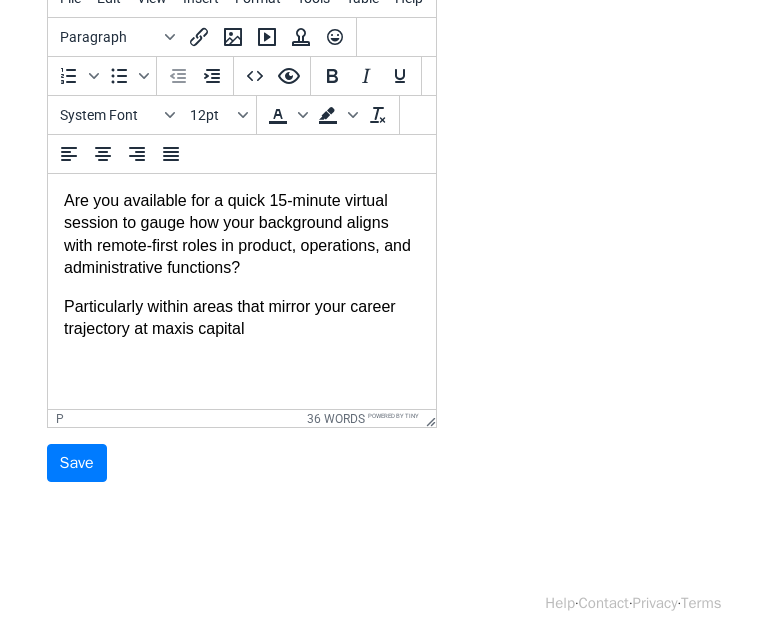 click on "Particularly within areas that mirror your career trajectory at maxis capital" at bounding box center (241, 318) 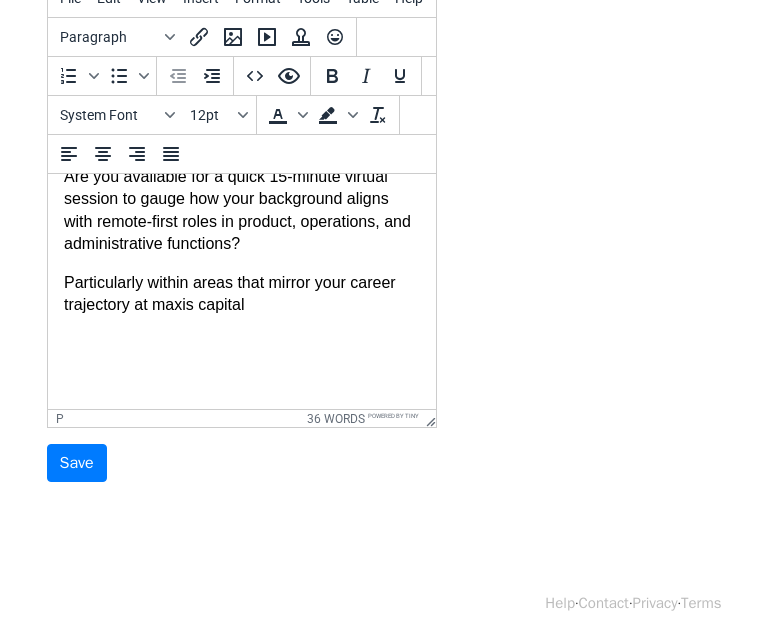 scroll, scrollTop: 60, scrollLeft: 0, axis: vertical 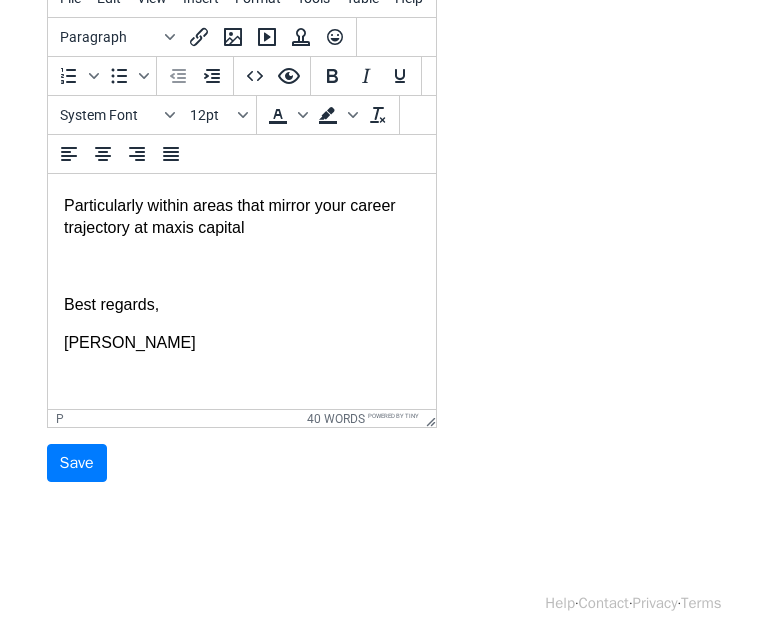 click on "Are you available for a quick 15-minute virtual session to gauge how your background aligns with remote-first roles in product, operations, and administrative functions? Particularly within areas that mirror your career trajectory at maxis capital  Best regards,  Andrew Stern" at bounding box center [241, 241] 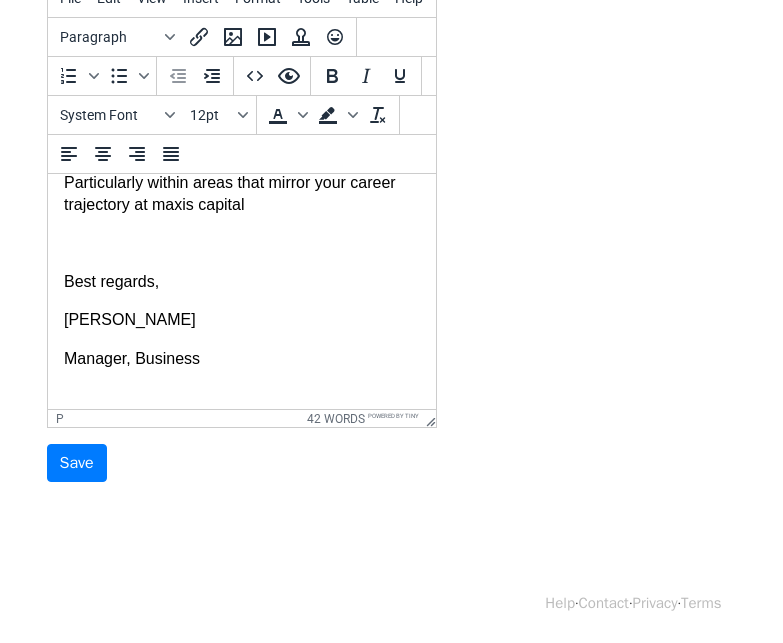 click on "[PERSON_NAME]" at bounding box center (241, 320) 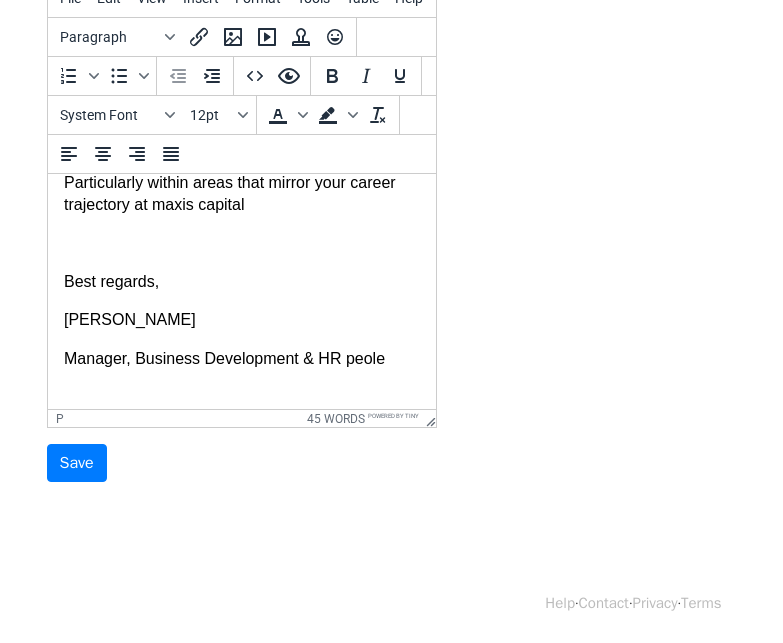 click on "Manager, Business Development & HR peole" at bounding box center [241, 359] 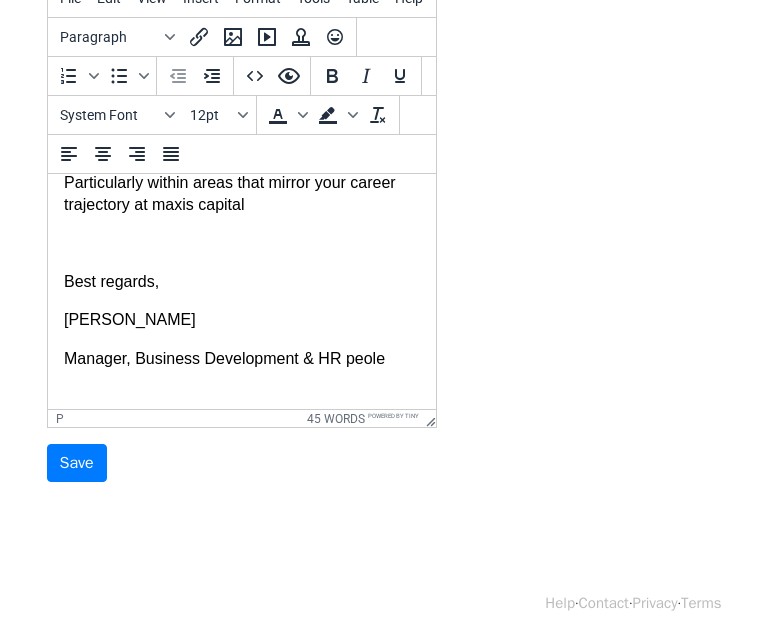 click on "people" at bounding box center [0, 0] 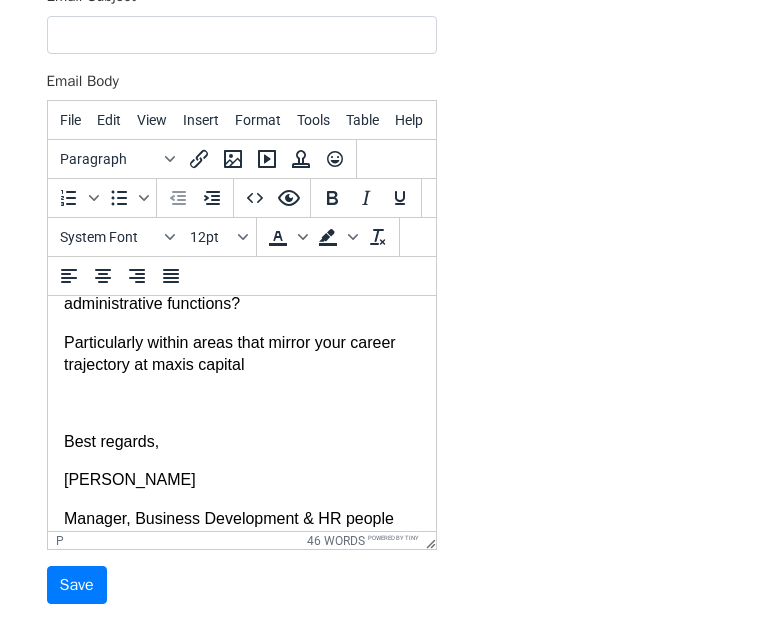 scroll, scrollTop: 103, scrollLeft: 0, axis: vertical 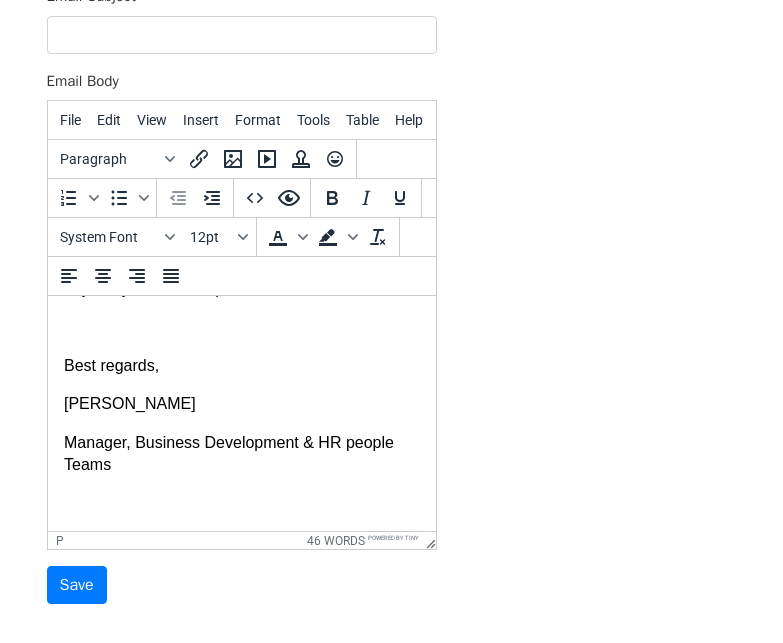 click on "People Teams" at bounding box center (0, 0) 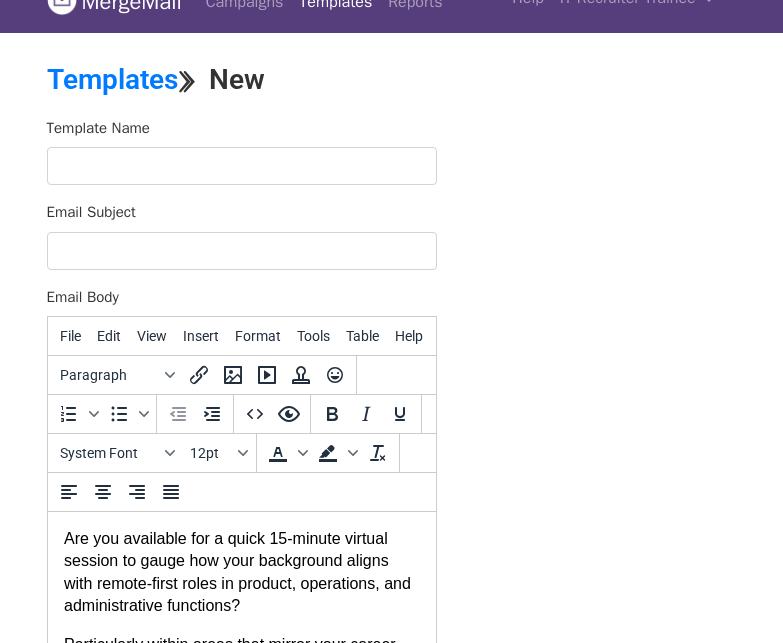 scroll, scrollTop: 0, scrollLeft: 0, axis: both 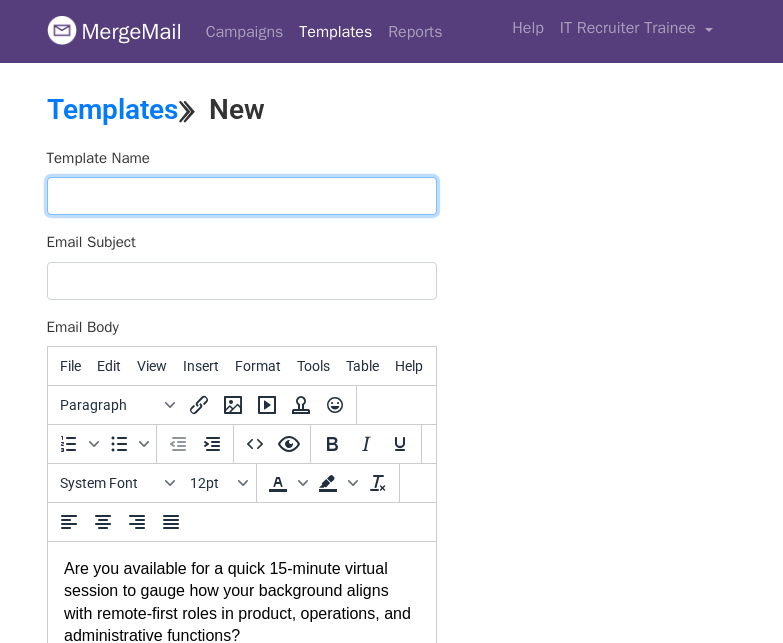 click at bounding box center [242, 196] 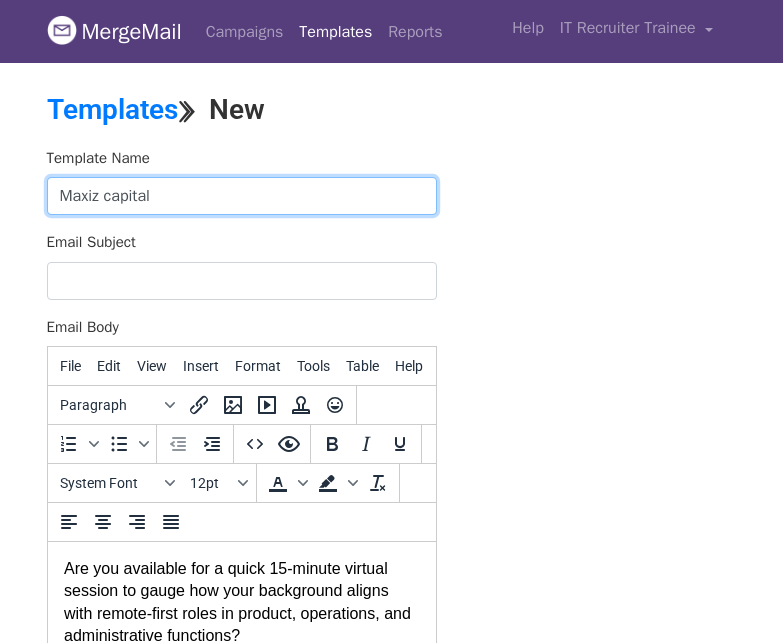 type on "Maxiz capital" 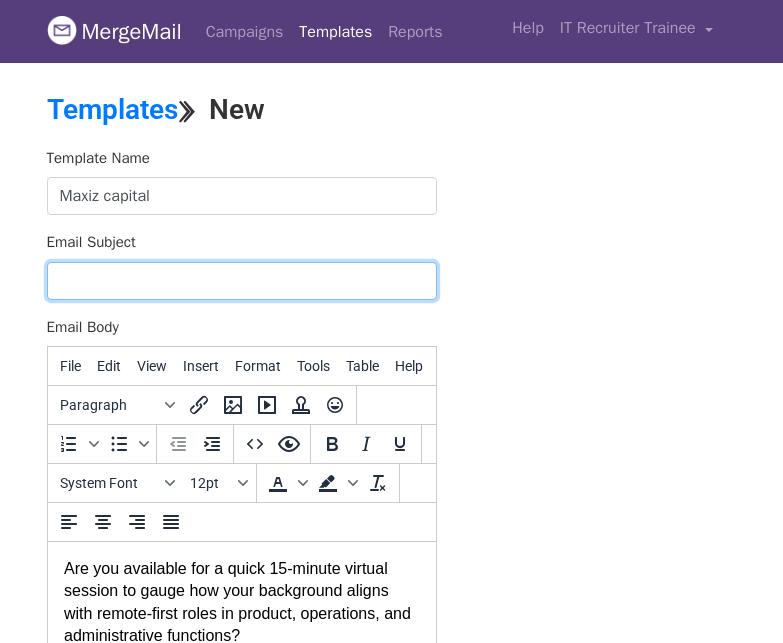 click on "Email Subject" at bounding box center (242, 281) 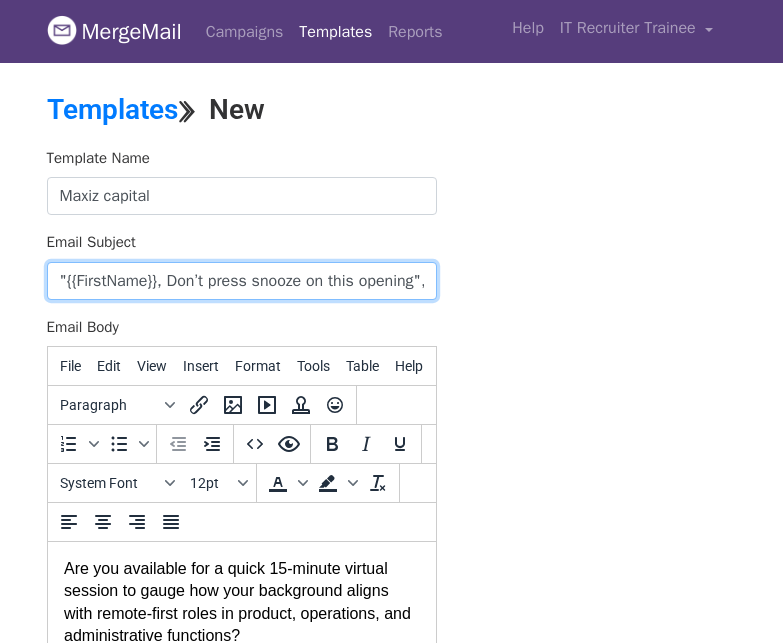 scroll, scrollTop: 0, scrollLeft: 14, axis: horizontal 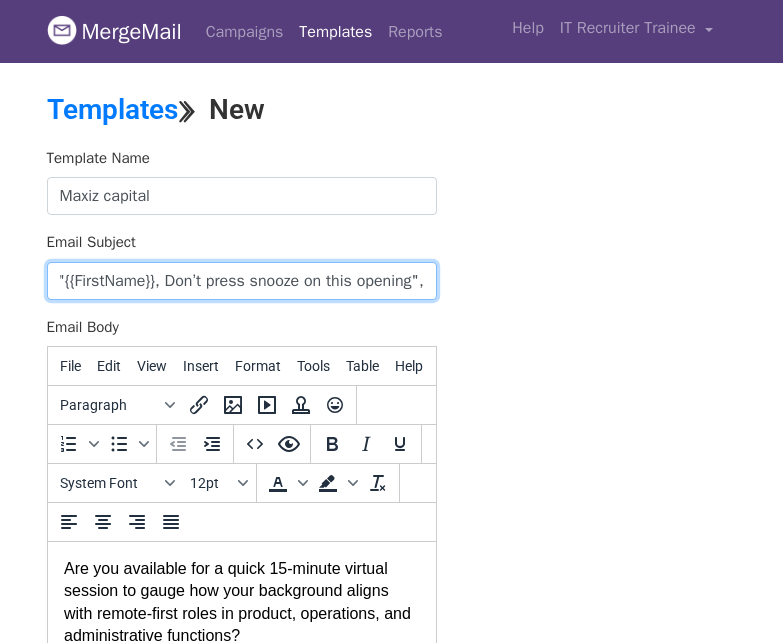 click on ""{{FirstName}}, Don’t press snooze on this opening"," at bounding box center (242, 281) 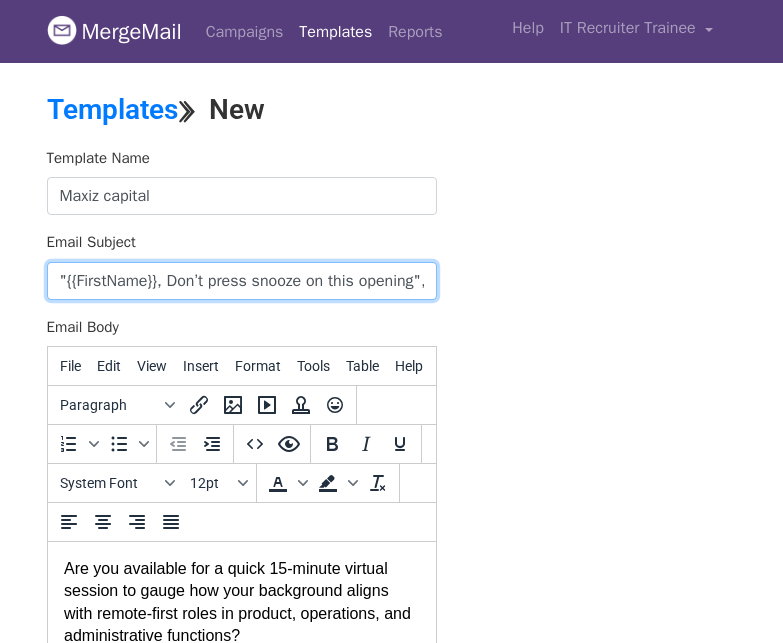click on ""{{FirstName}}, Don’t press snooze on this opening"," at bounding box center (242, 281) 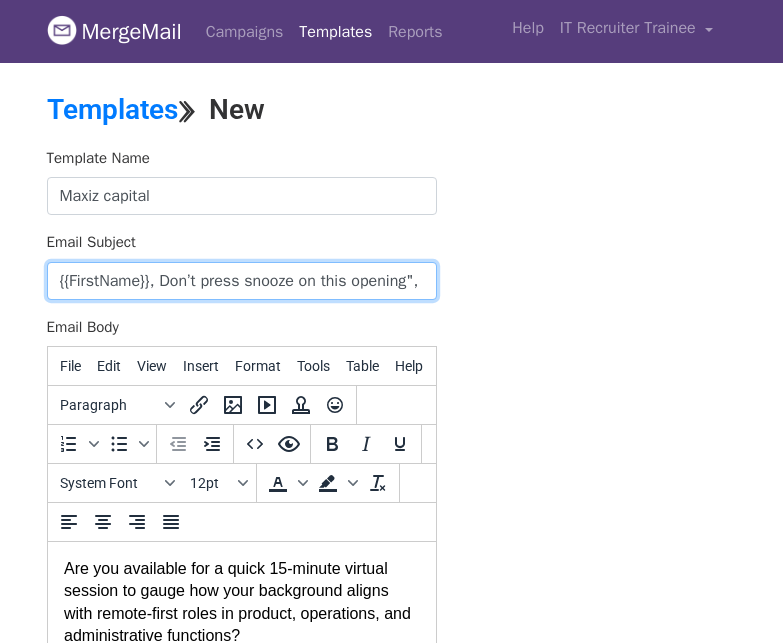 scroll, scrollTop: 0, scrollLeft: 7, axis: horizontal 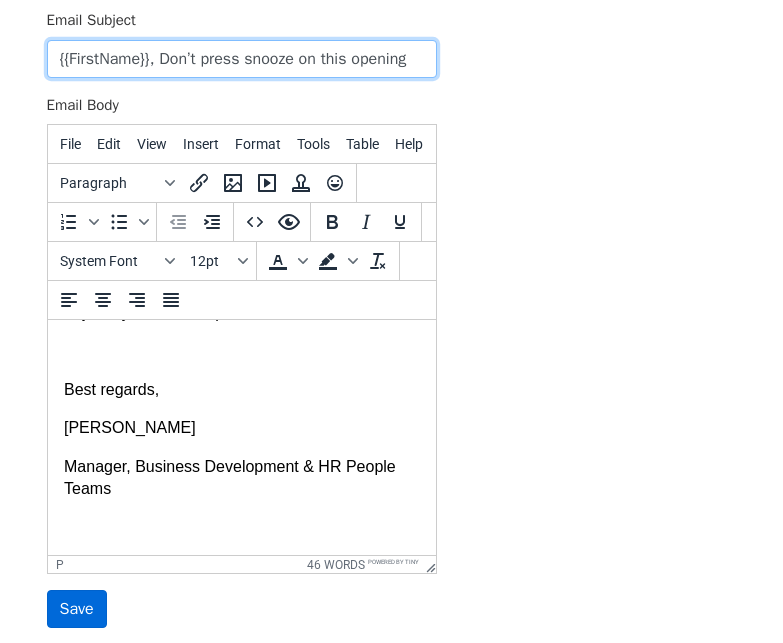 type on "{{FirstName}}, Don’t press snooze on this opening" 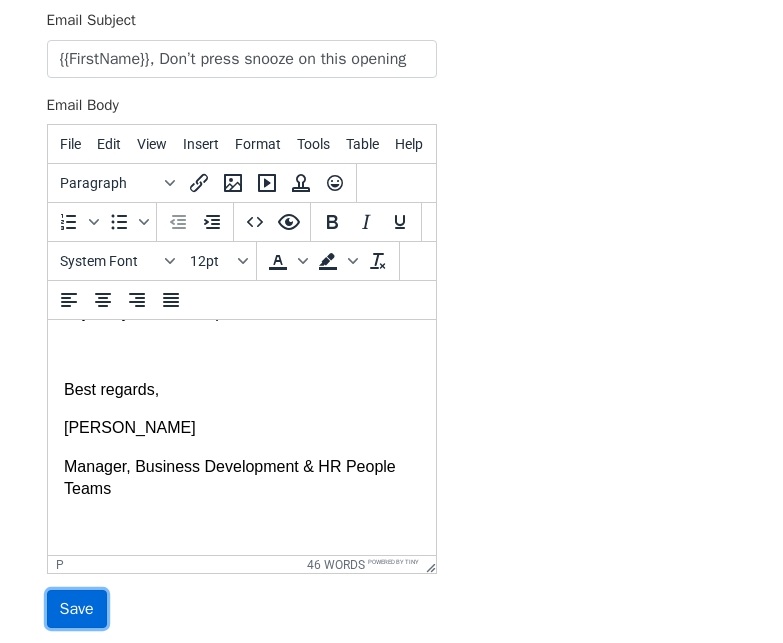click on "Save" at bounding box center [77, 609] 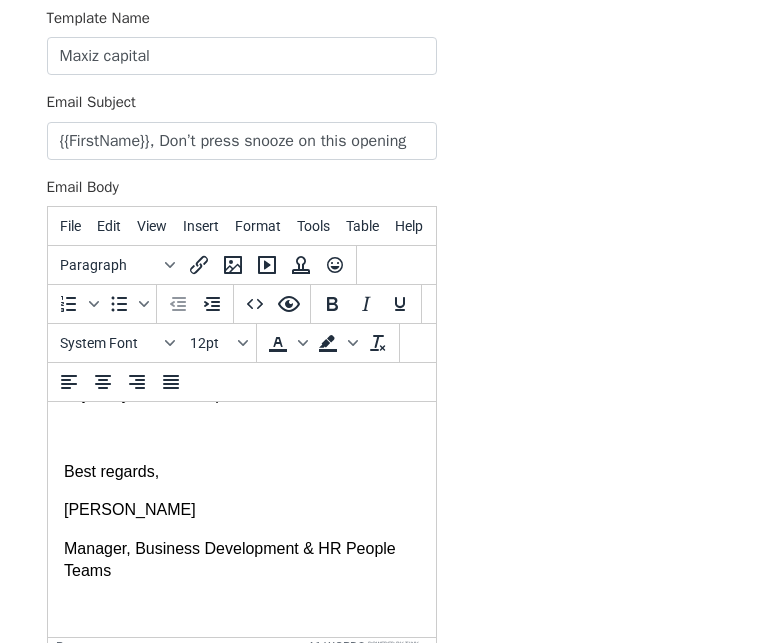 scroll, scrollTop: 96, scrollLeft: 0, axis: vertical 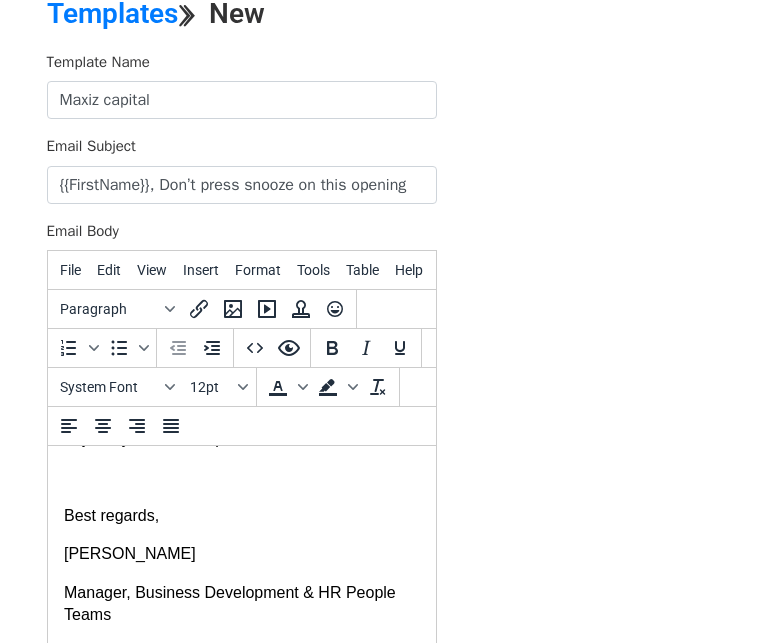 click on "File Edit View Insert Format Tools Table Help" at bounding box center (242, 270) 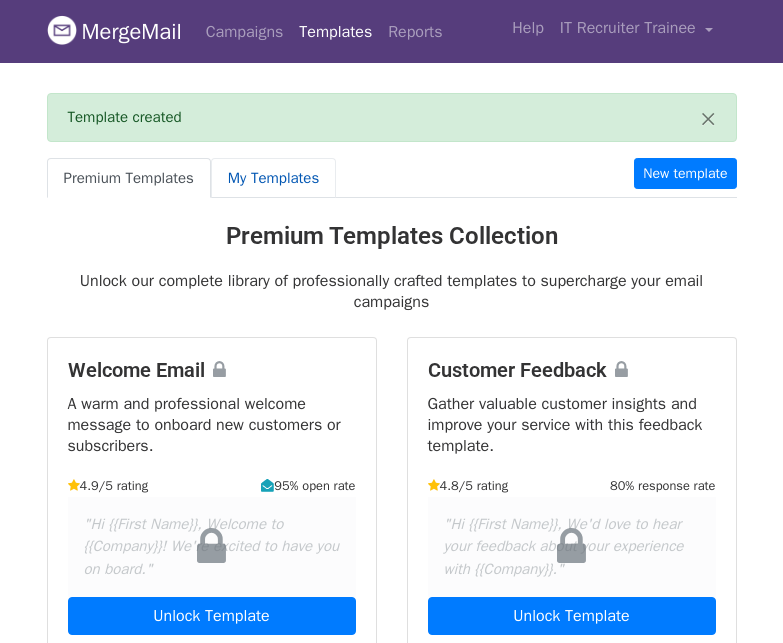 scroll, scrollTop: 0, scrollLeft: 0, axis: both 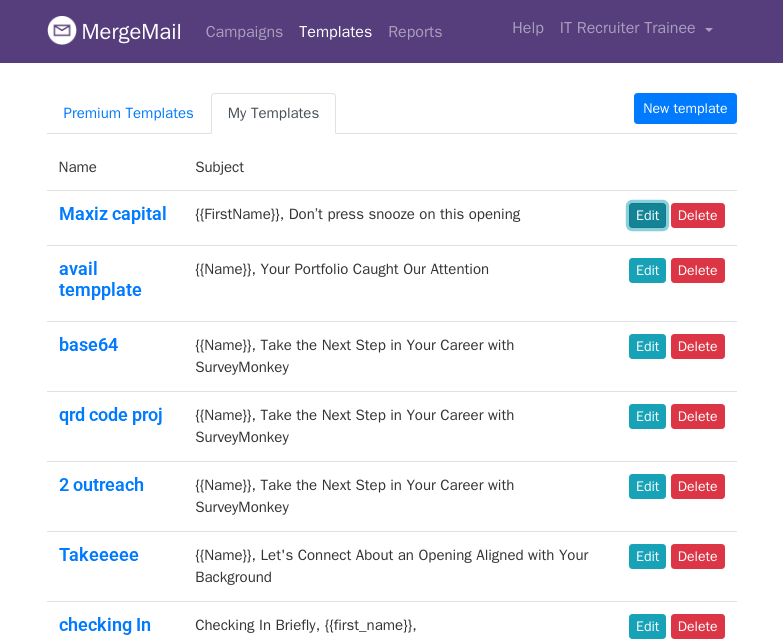 click on "Edit" at bounding box center [647, 215] 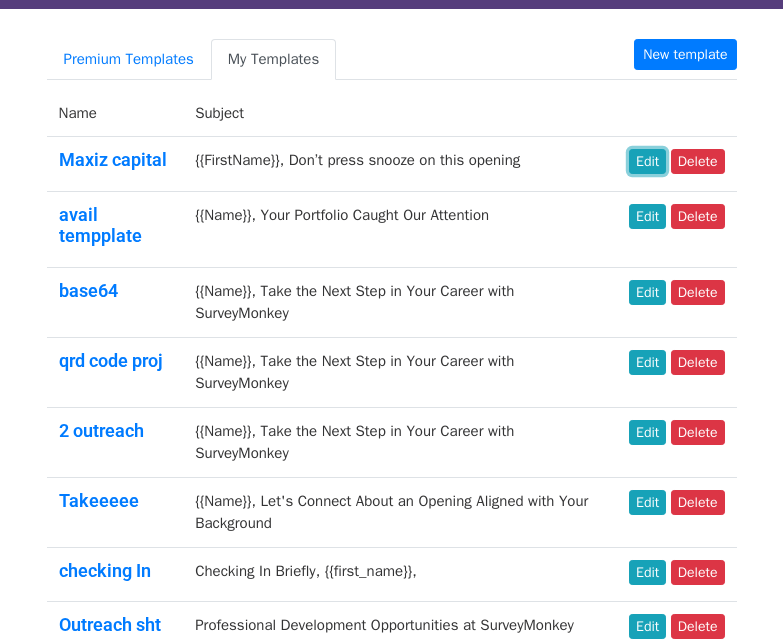 scroll, scrollTop: 152, scrollLeft: 0, axis: vertical 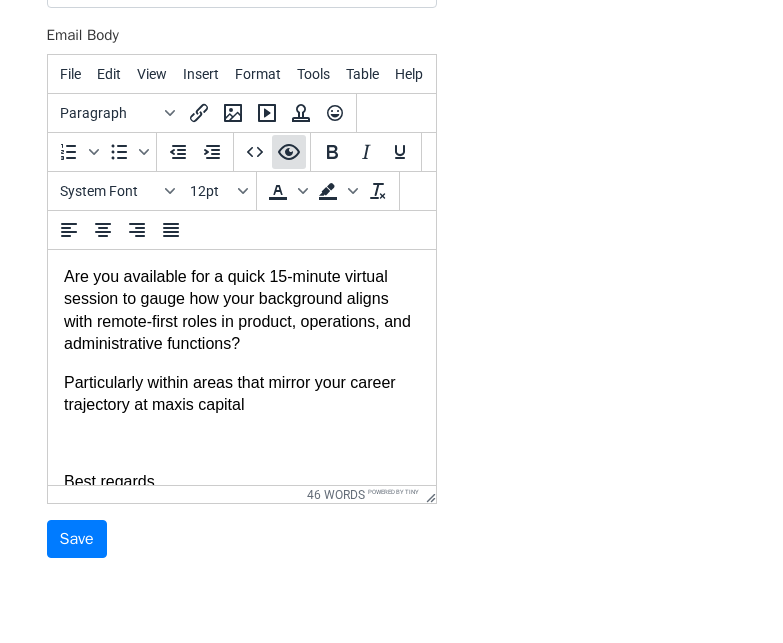 click 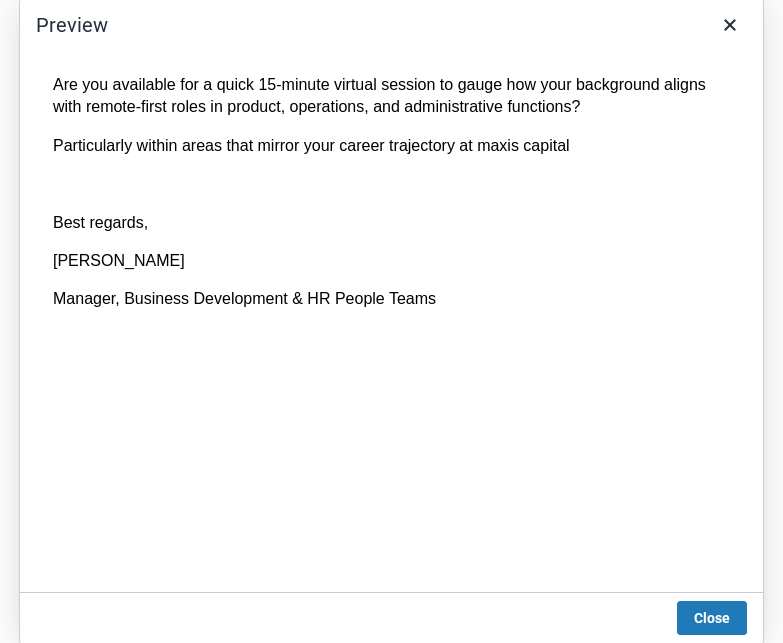 scroll, scrollTop: 0, scrollLeft: 0, axis: both 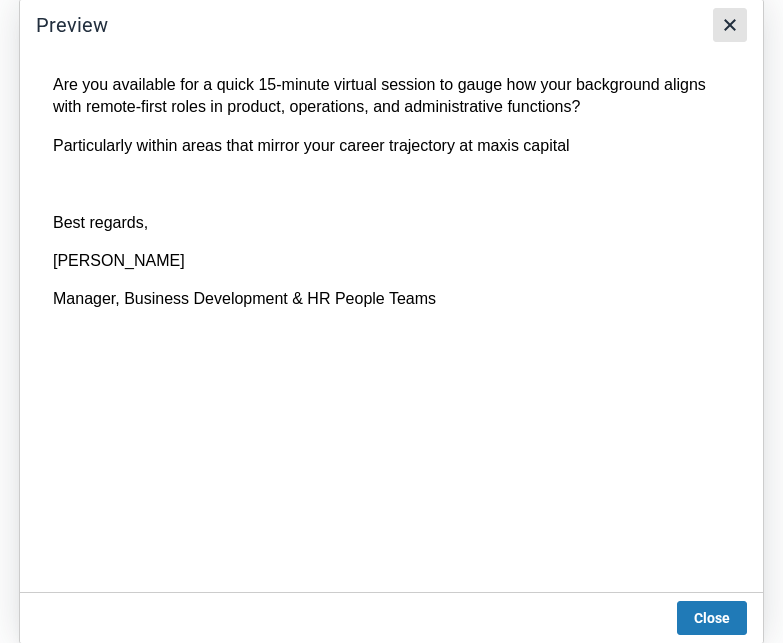 click 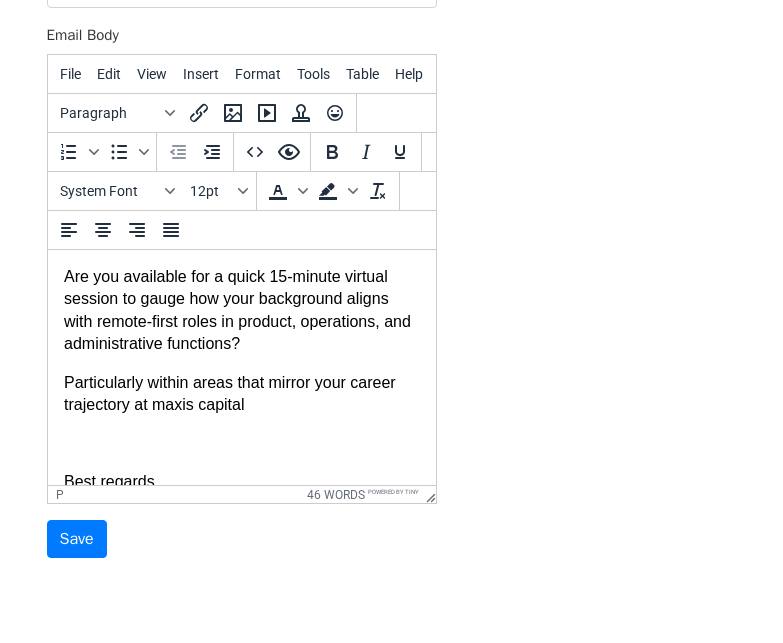 scroll, scrollTop: 201, scrollLeft: 0, axis: vertical 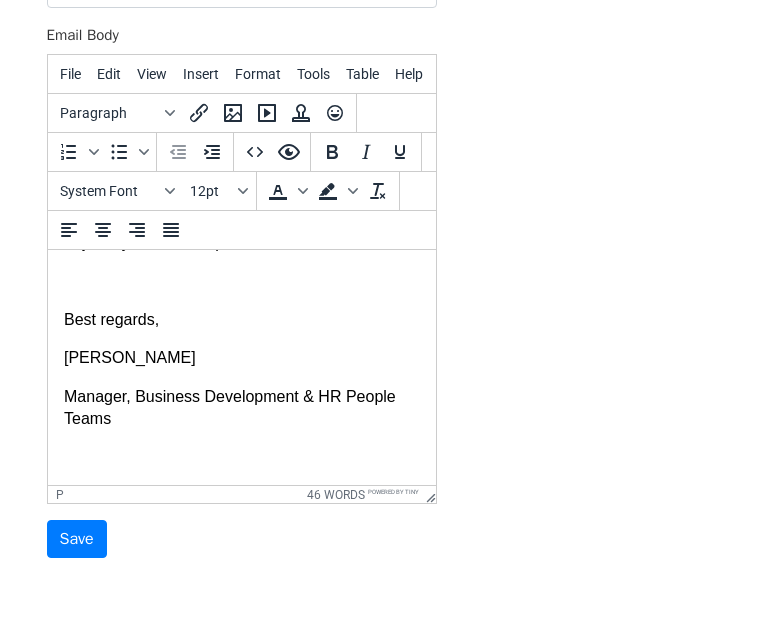 click on "Are you available for a quick 15-minute virtual session to gauge how your background aligns with remote-first roles in product, operations, and administrative functions? Particularly within areas that mirror your career trajectory at maxis capital  Best regards,  Andrew Stern Manager, Business Development & HR People Teams" at bounding box center [241, 286] 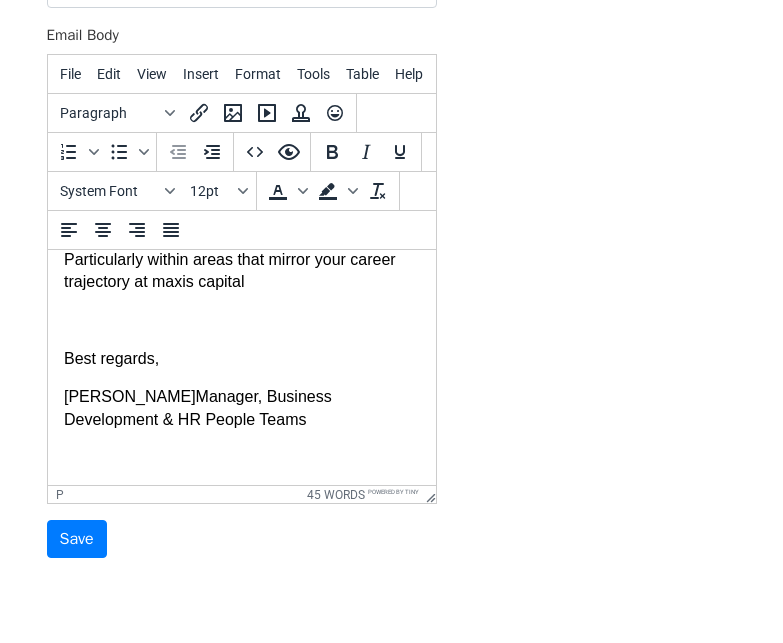type 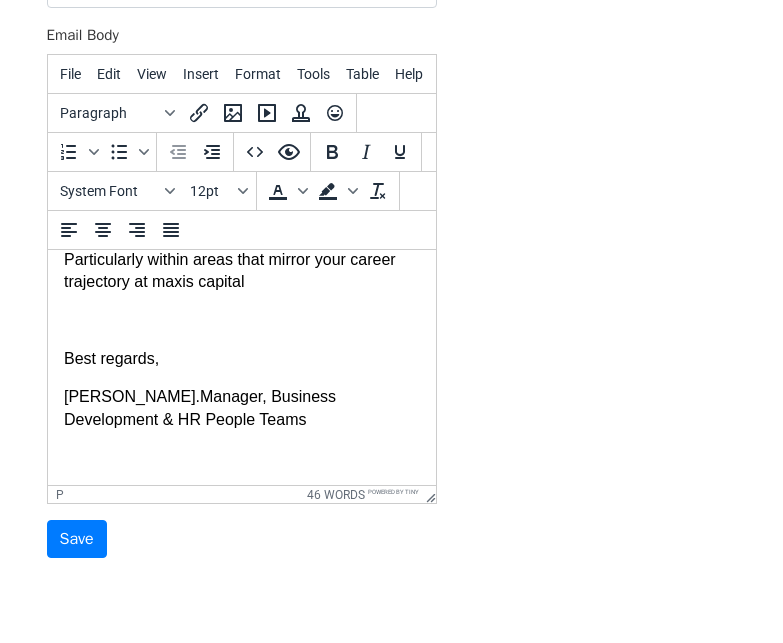 click on "Andrew Stern.                                               Manager, Business Development & HR People Teams" at bounding box center [241, 408] 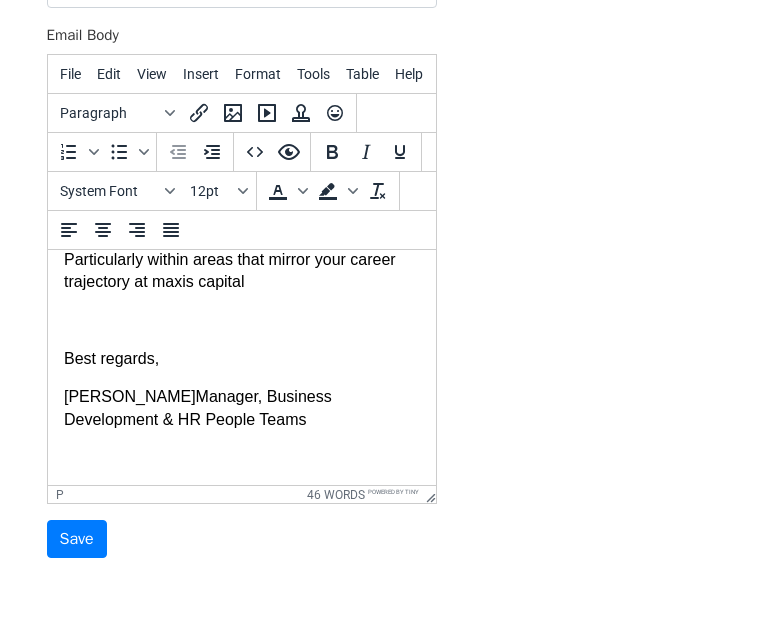 click on "Andrew Stern                                      Manager, Business Development & HR People Teams" at bounding box center (241, 408) 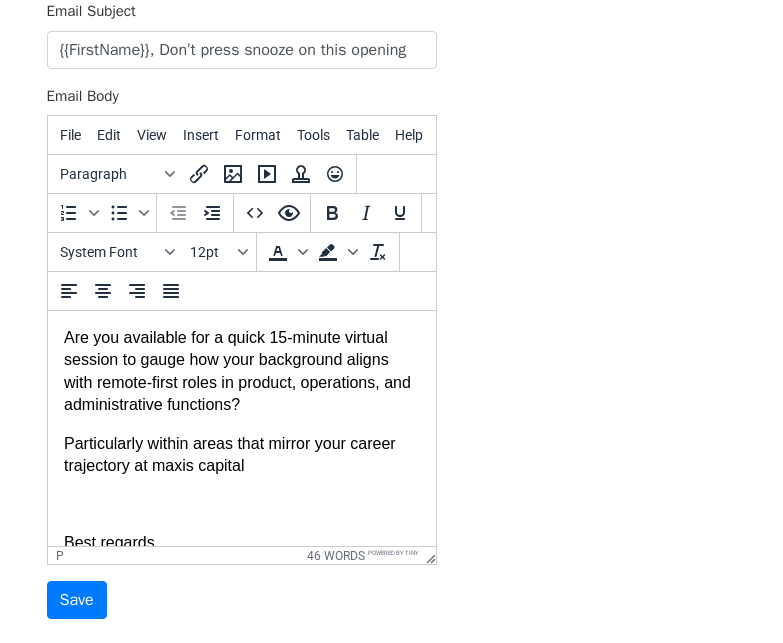 scroll, scrollTop: 132, scrollLeft: 0, axis: vertical 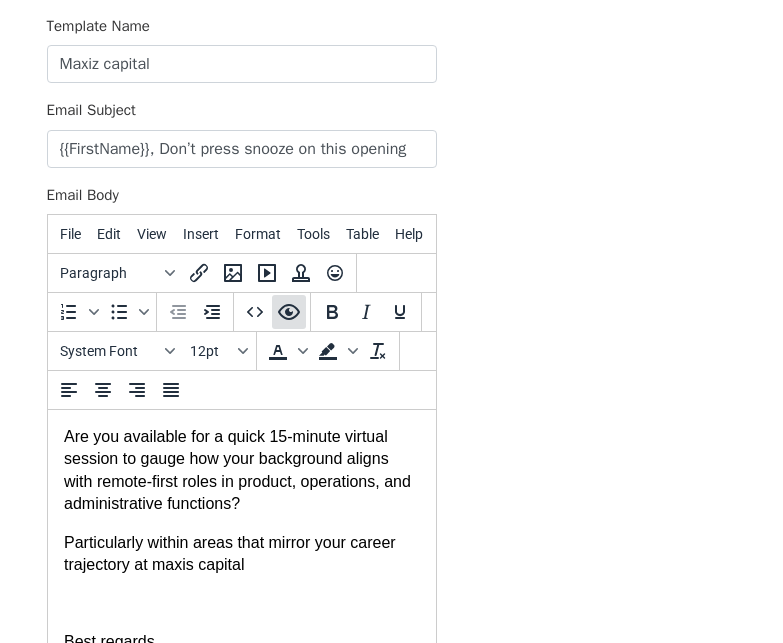 click 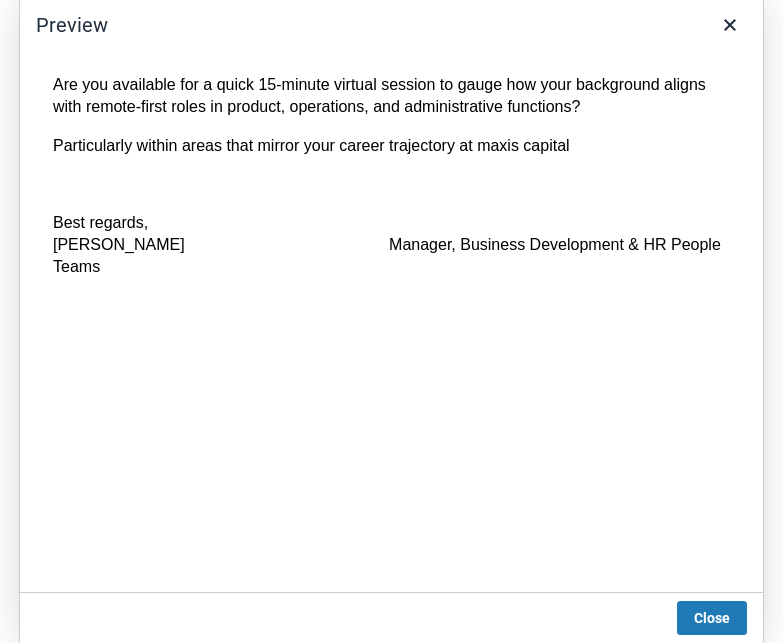 scroll, scrollTop: 0, scrollLeft: 0, axis: both 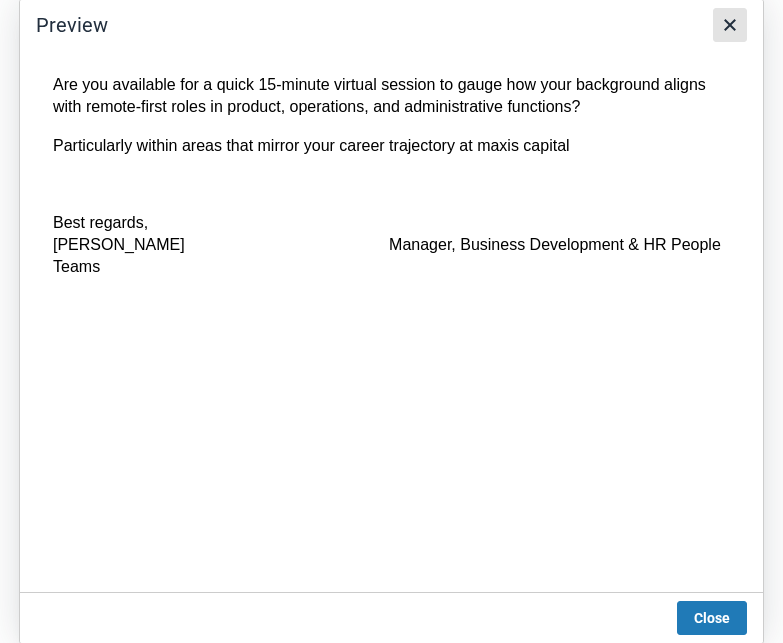 click 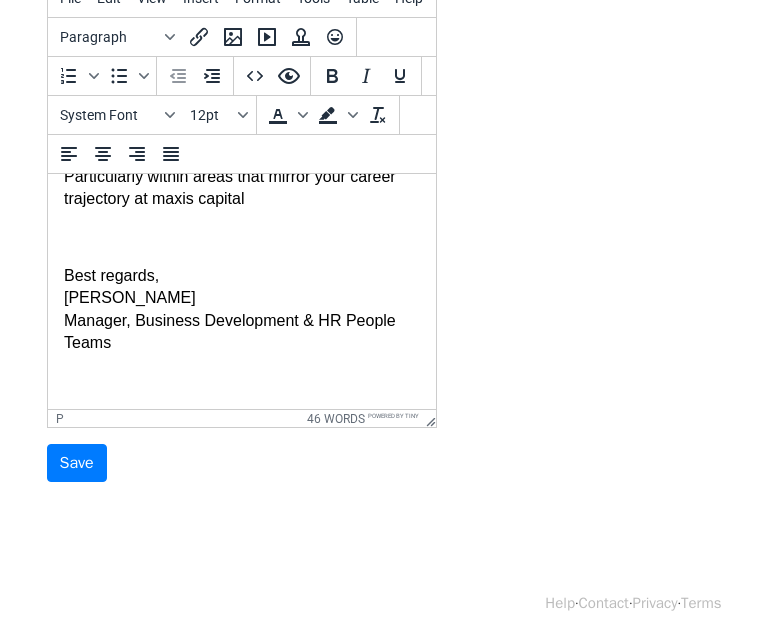 scroll, scrollTop: 169, scrollLeft: 0, axis: vertical 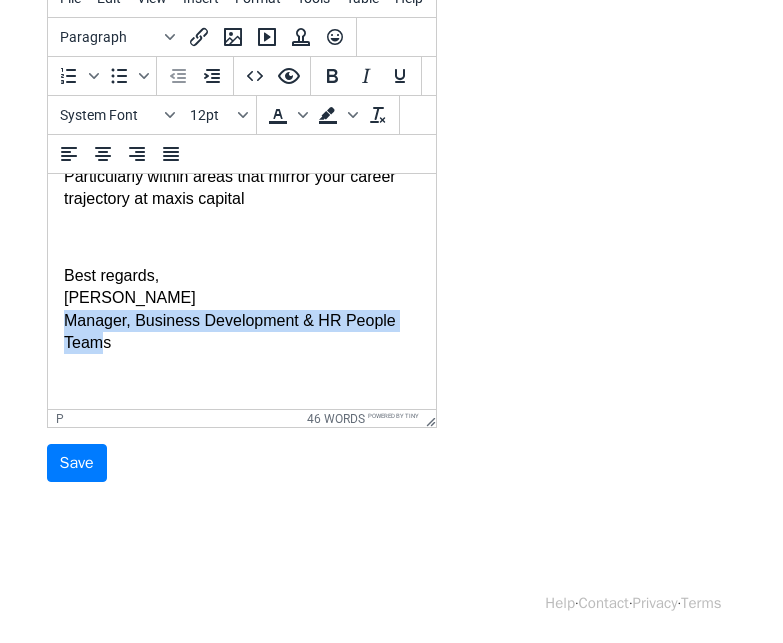 drag, startPoint x: 133, startPoint y: 303, endPoint x: 62, endPoint y: 285, distance: 73.24616 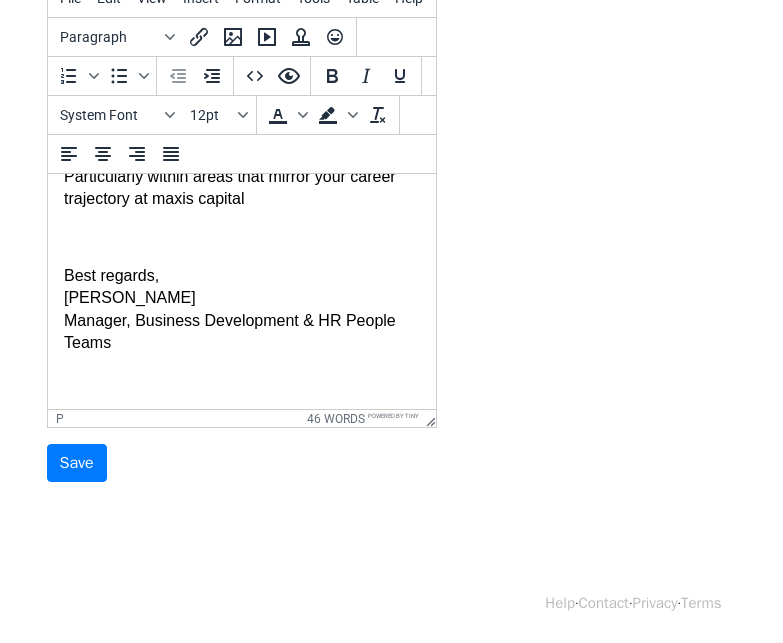scroll, scrollTop: 137, scrollLeft: 0, axis: vertical 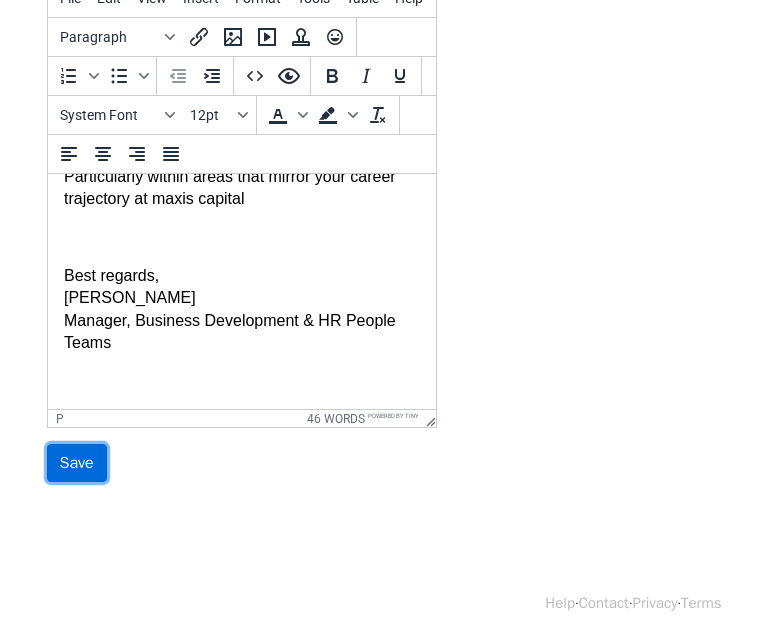 click on "Save" at bounding box center (77, 463) 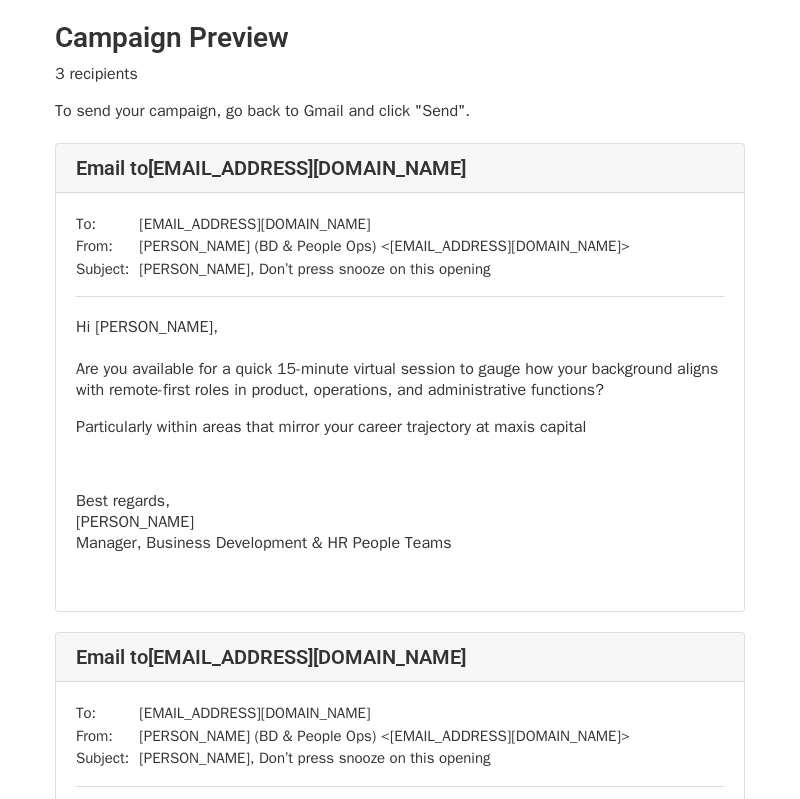 scroll, scrollTop: 0, scrollLeft: 0, axis: both 